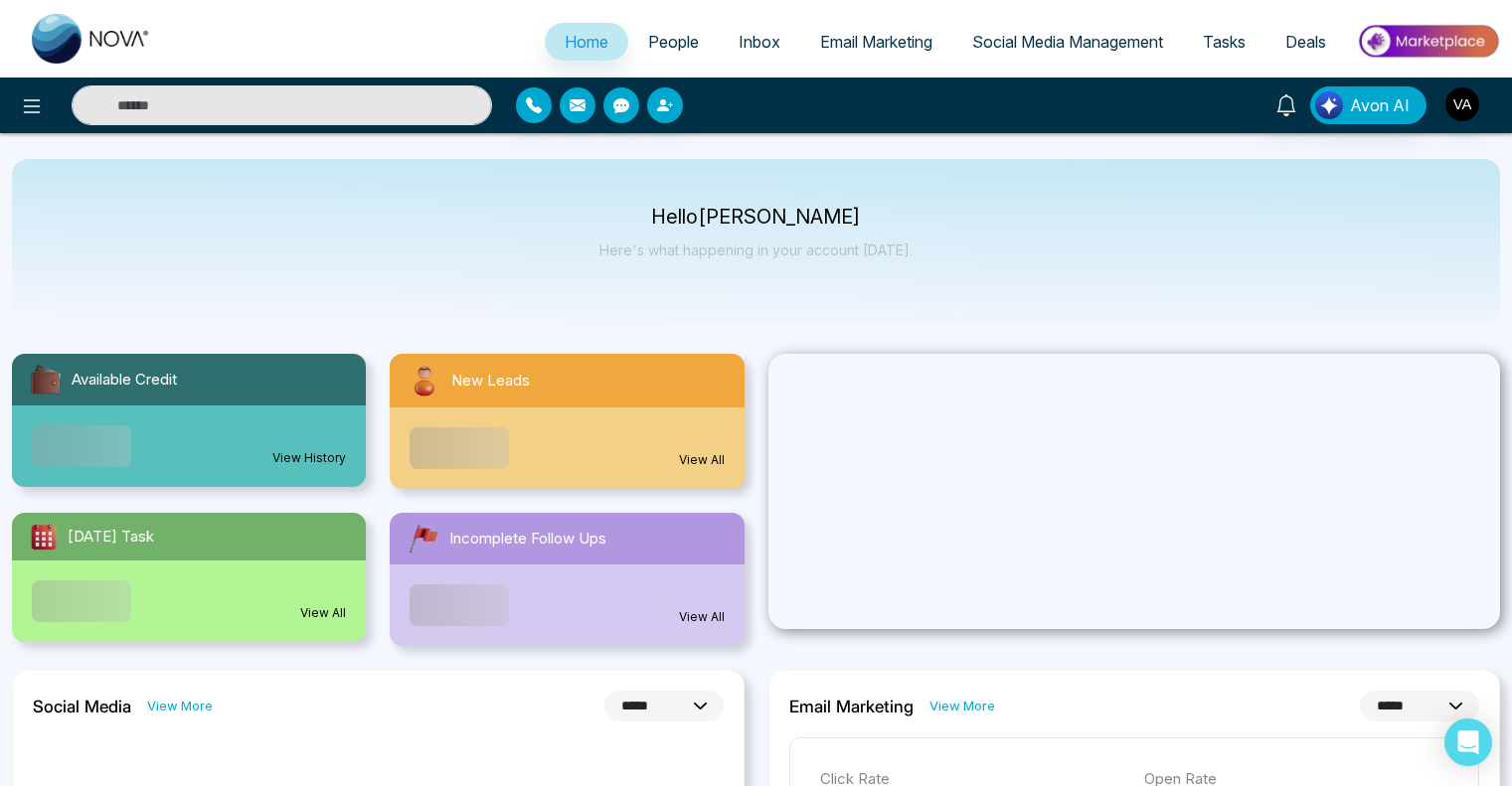select on "*" 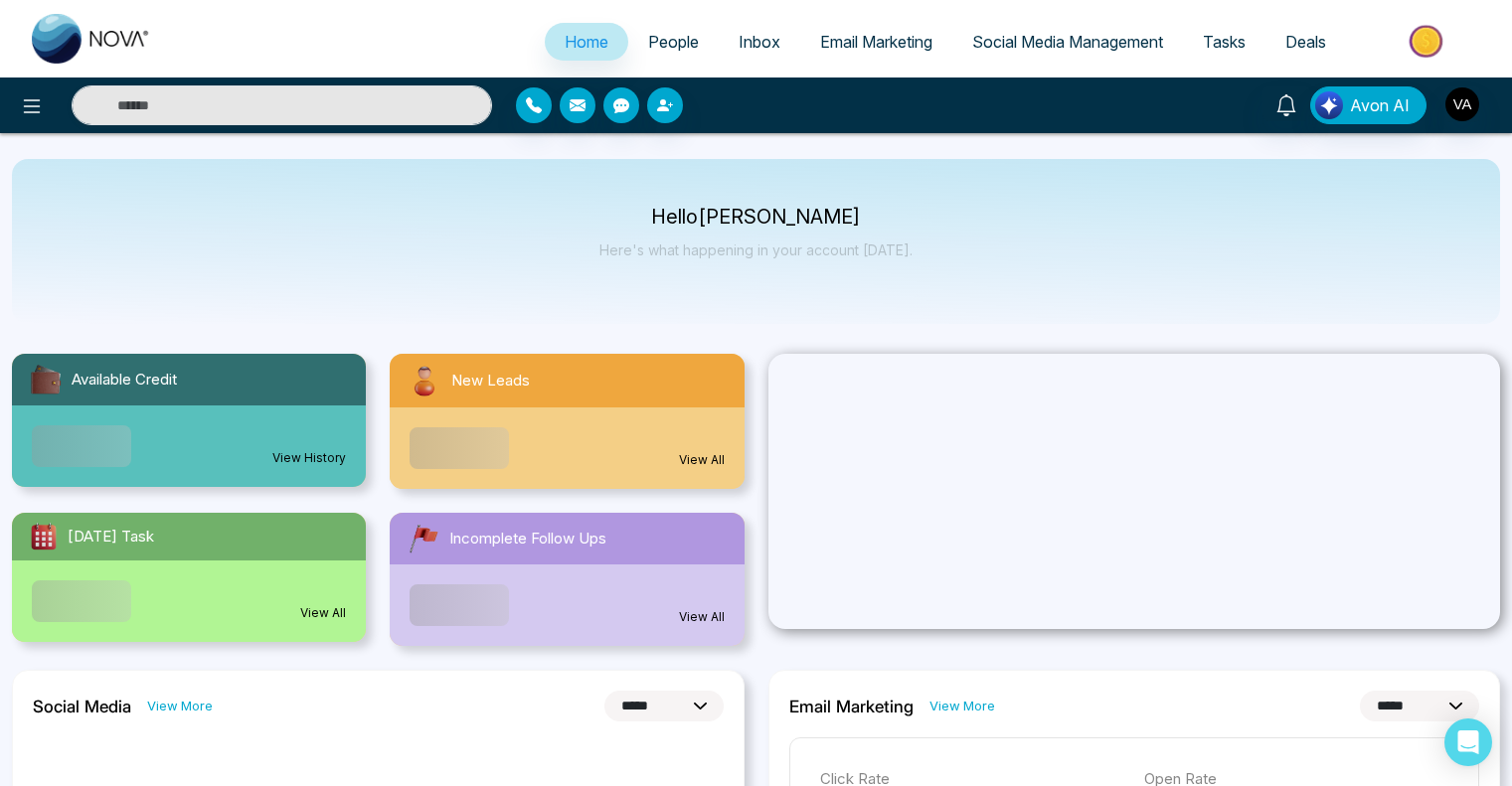 select on "*" 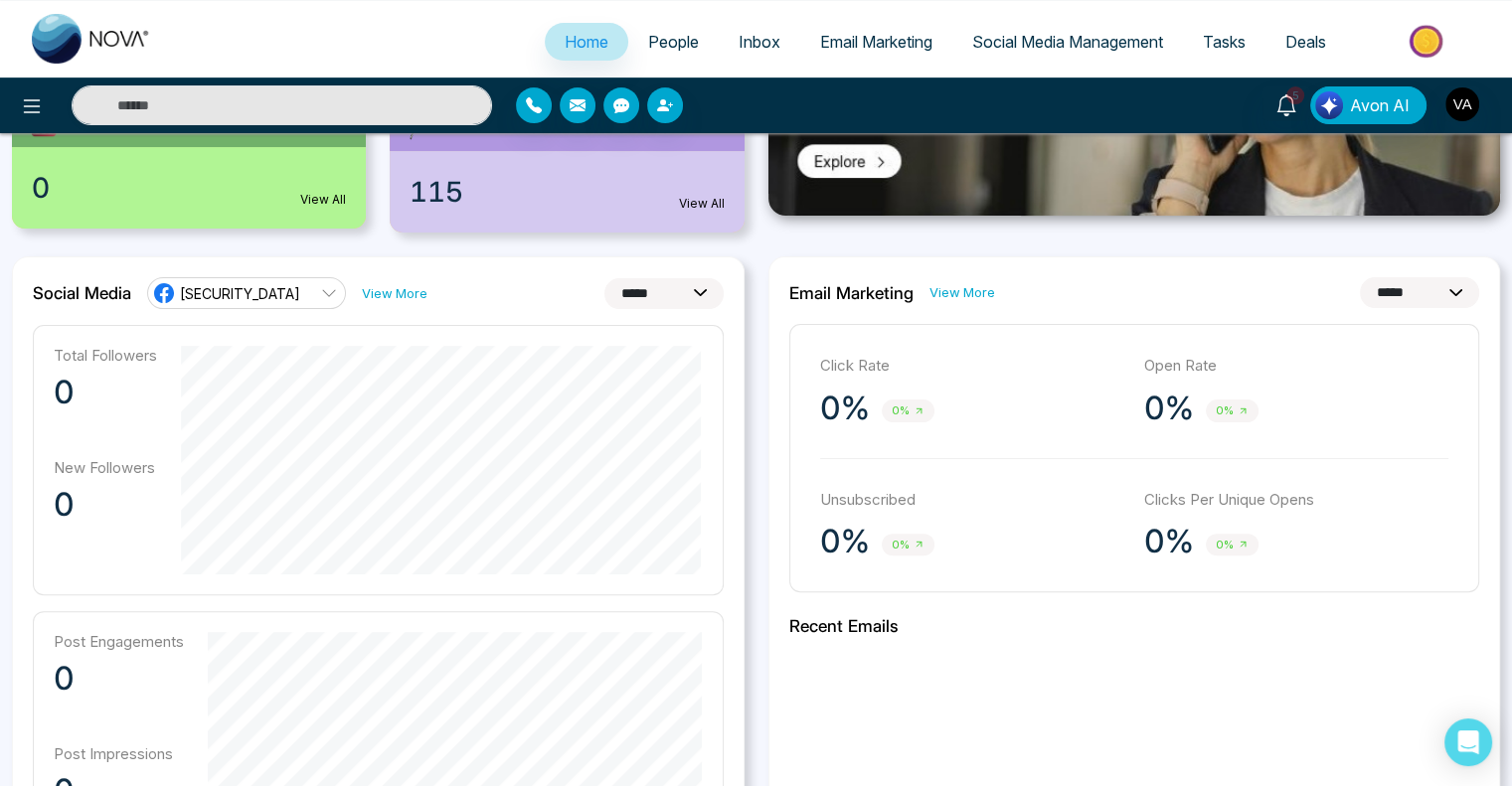 scroll, scrollTop: 357, scrollLeft: 0, axis: vertical 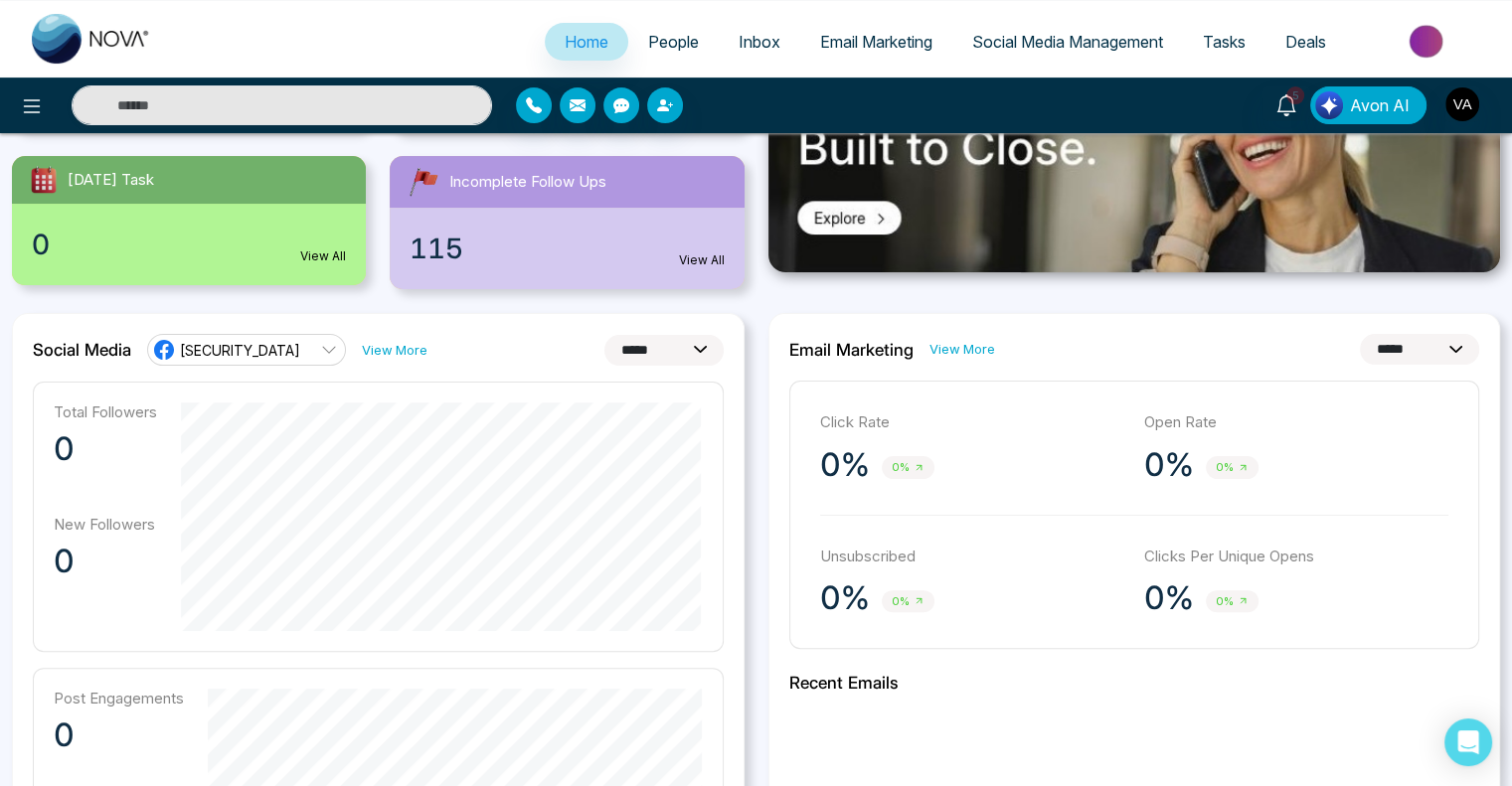 click on "**********" at bounding box center [664, 350] 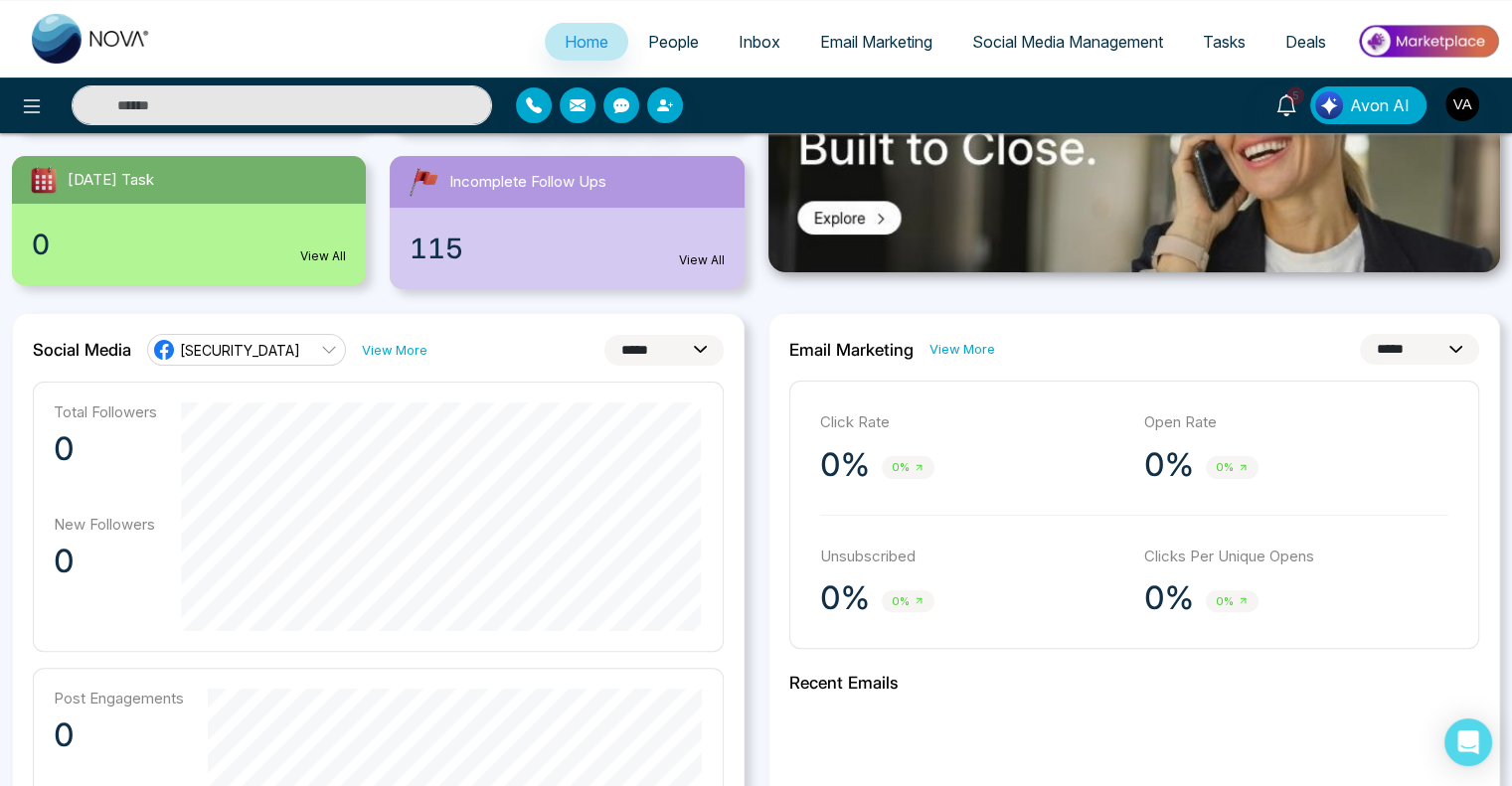click on "**********" at bounding box center [664, 350] 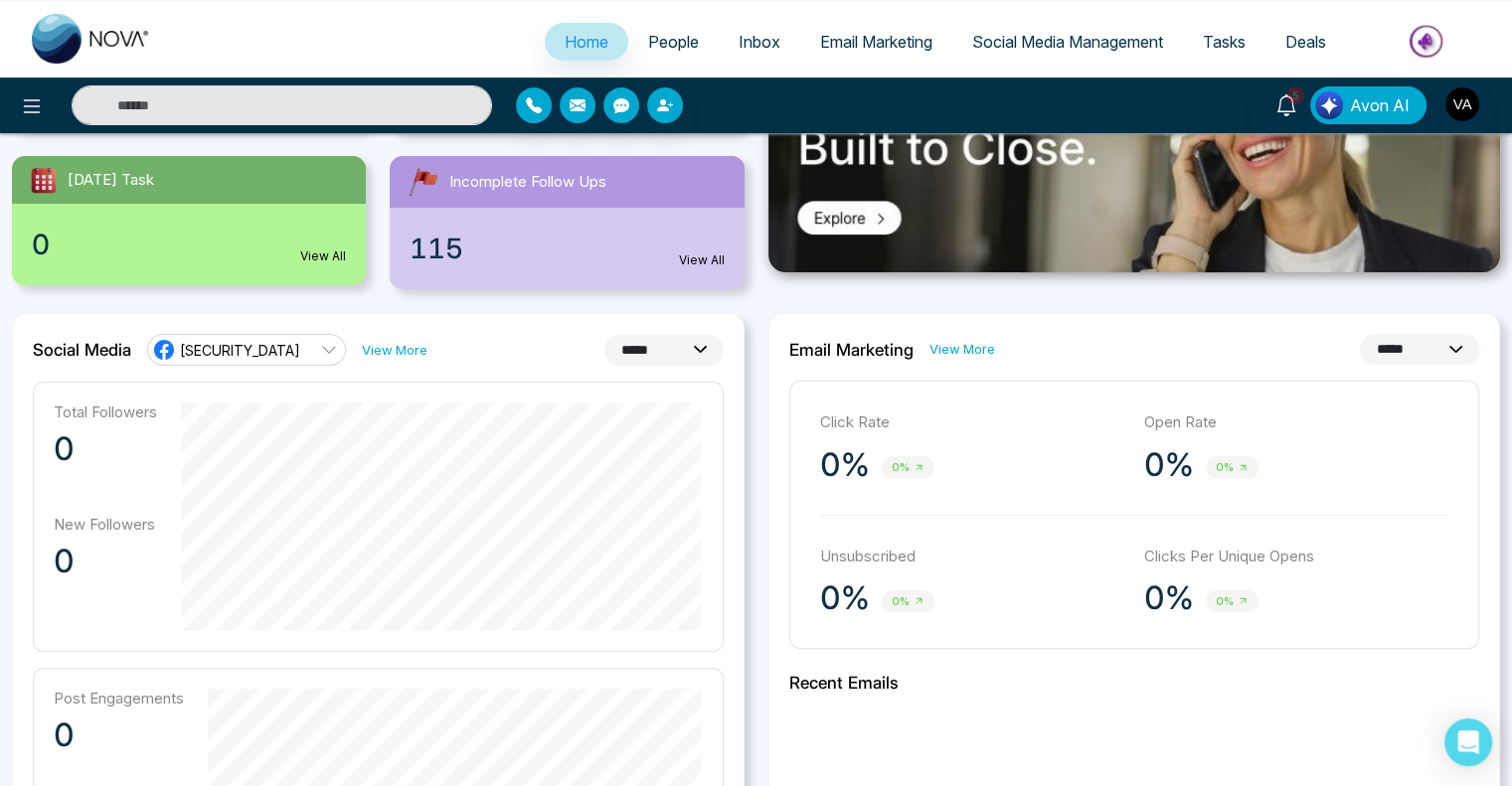 click on "**********" at bounding box center (664, 350) 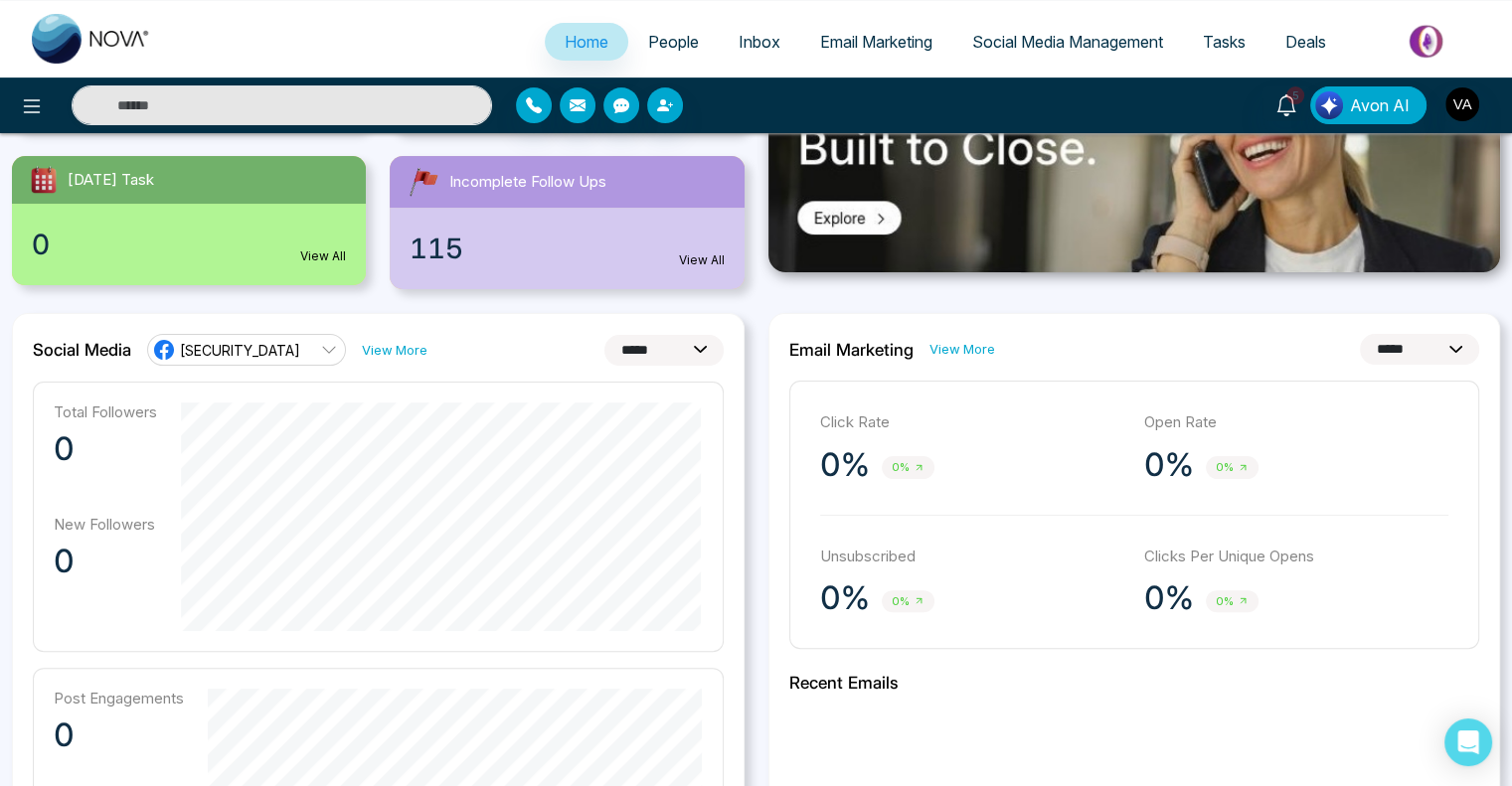 click on "**********" at bounding box center [664, 350] 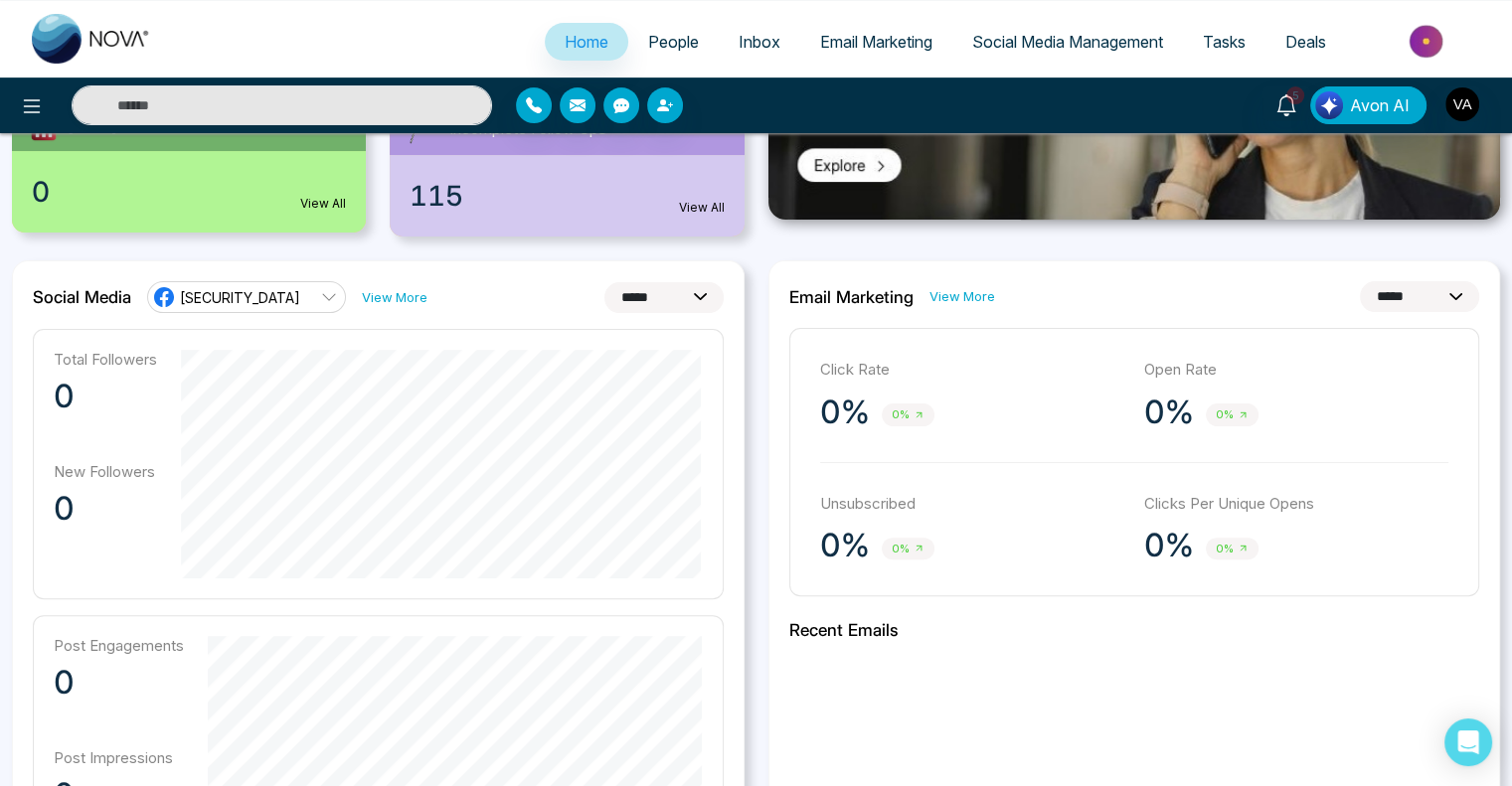 scroll, scrollTop: 408, scrollLeft: 0, axis: vertical 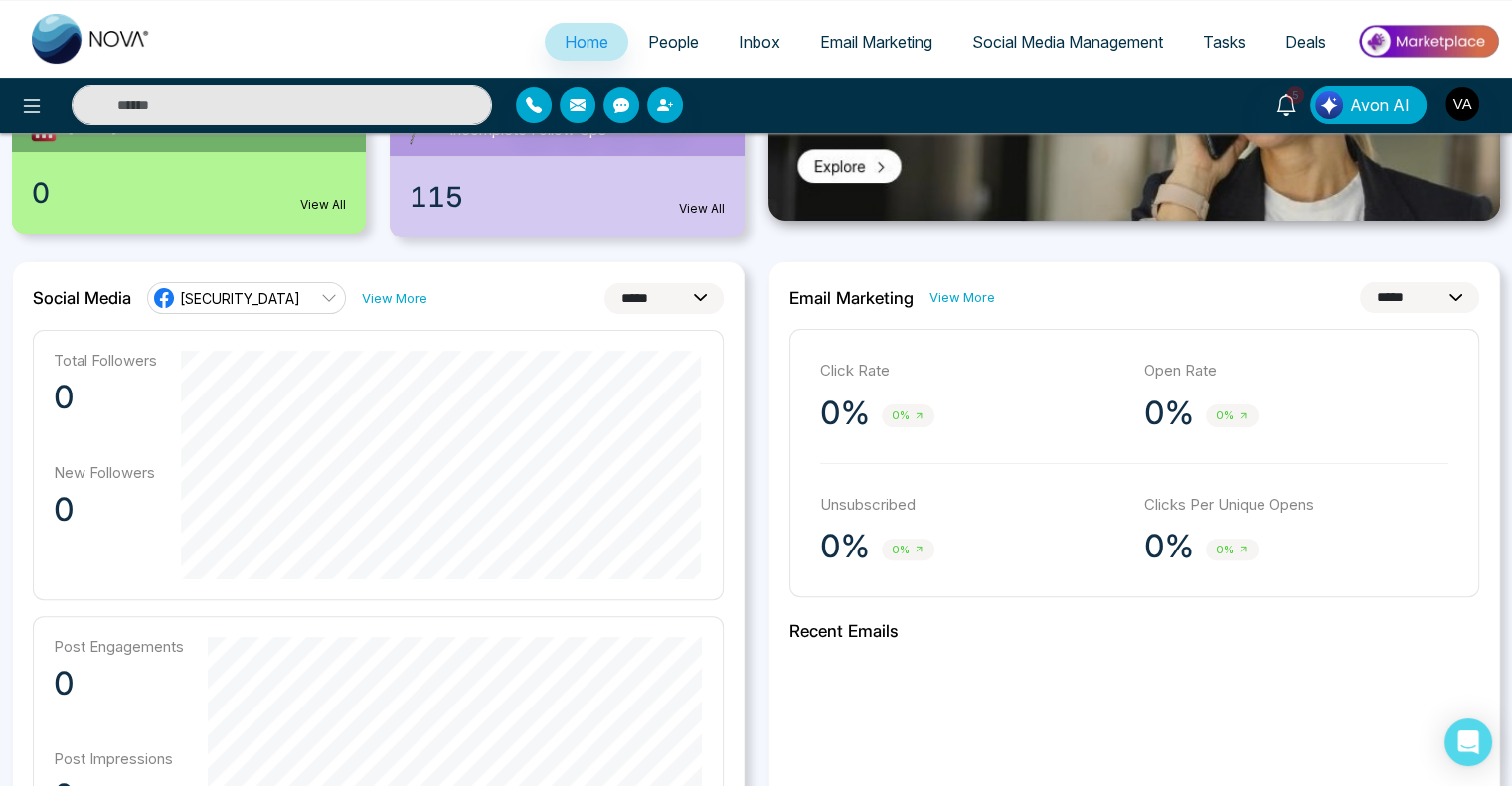 click on "Total Followers 0 New Followers 0" at bounding box center [378, 465] 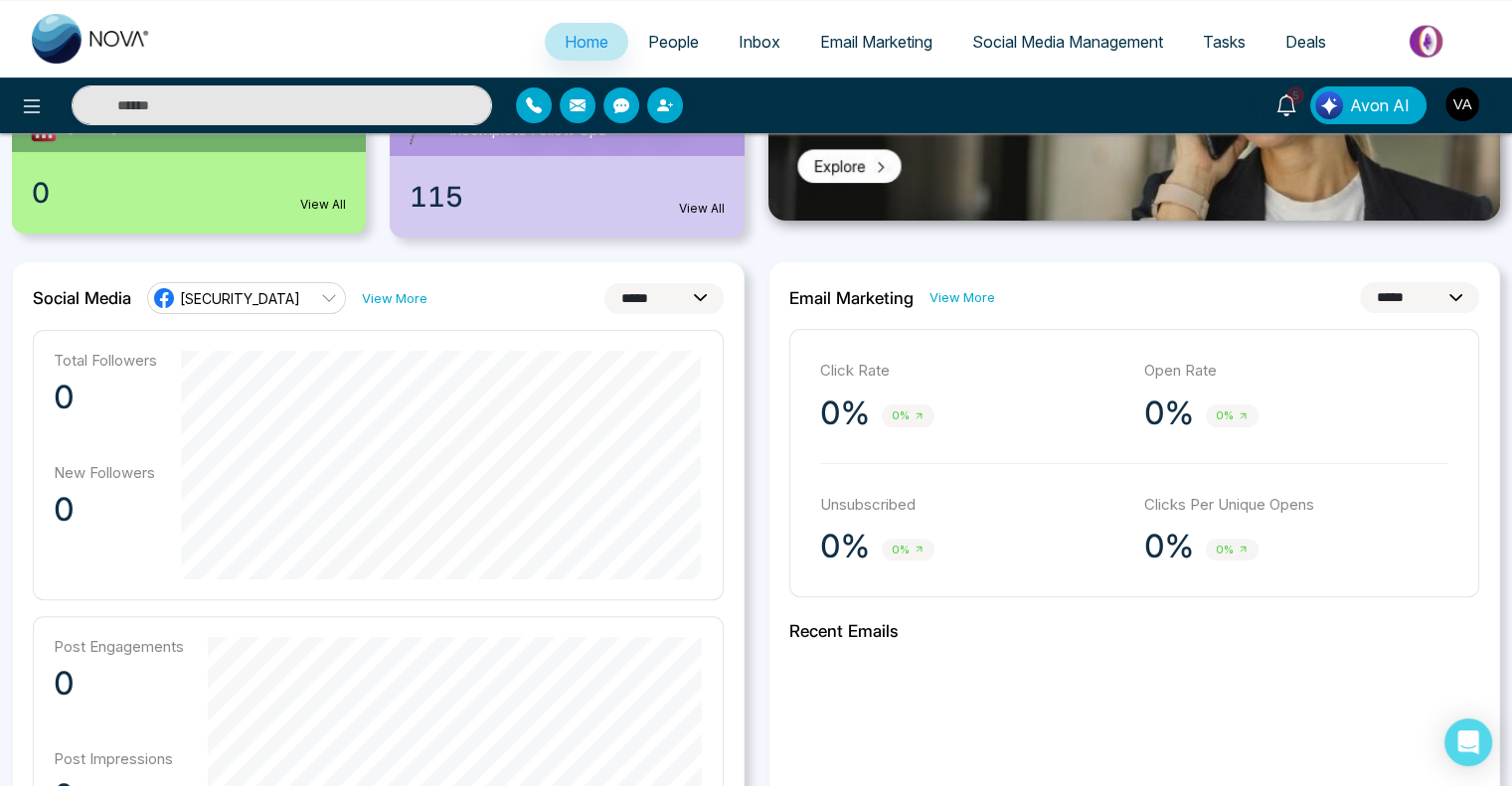 click on "Total Followers" at bounding box center (105, 360) 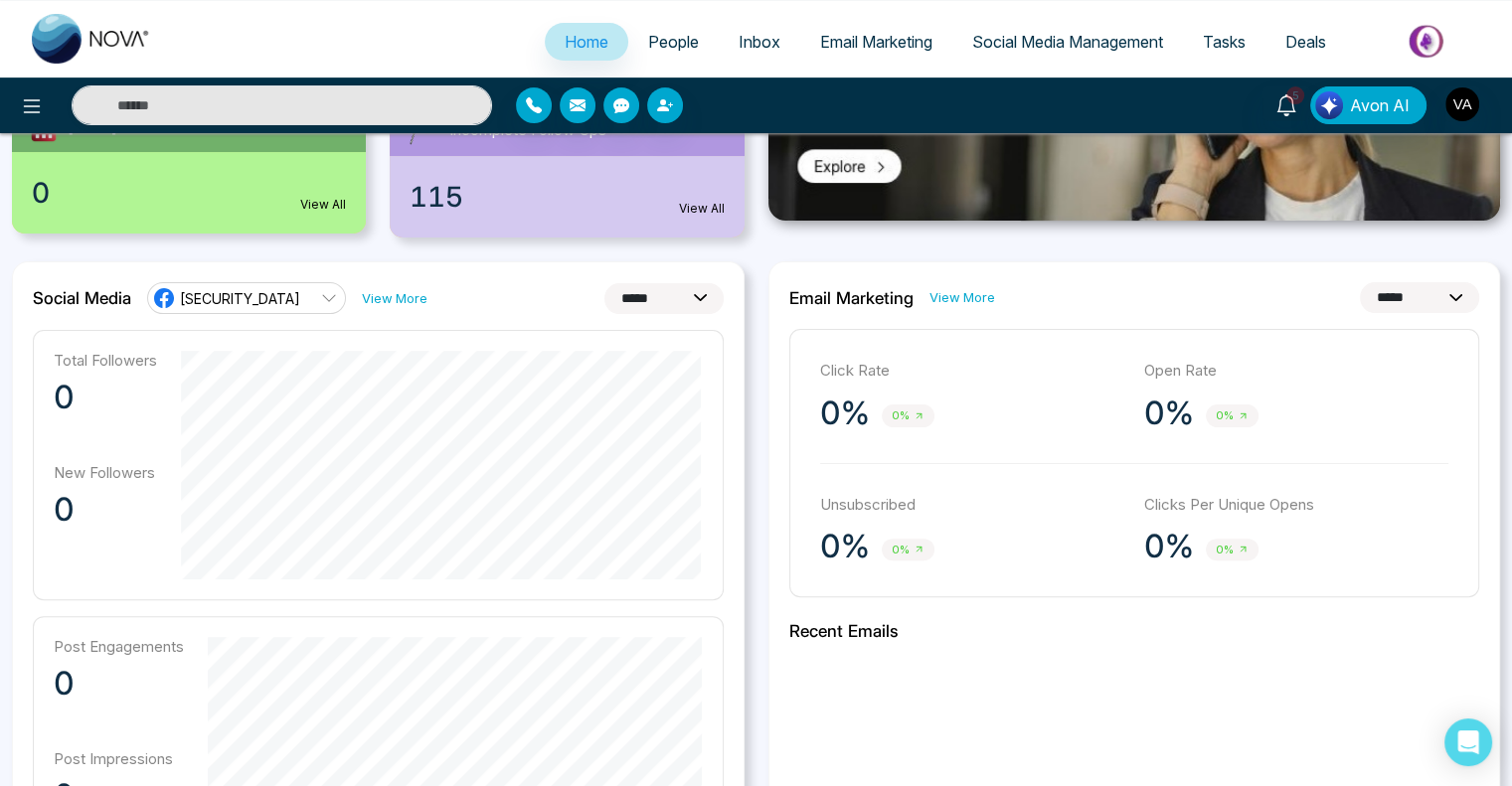 click on "New Followers" at bounding box center [105, 472] 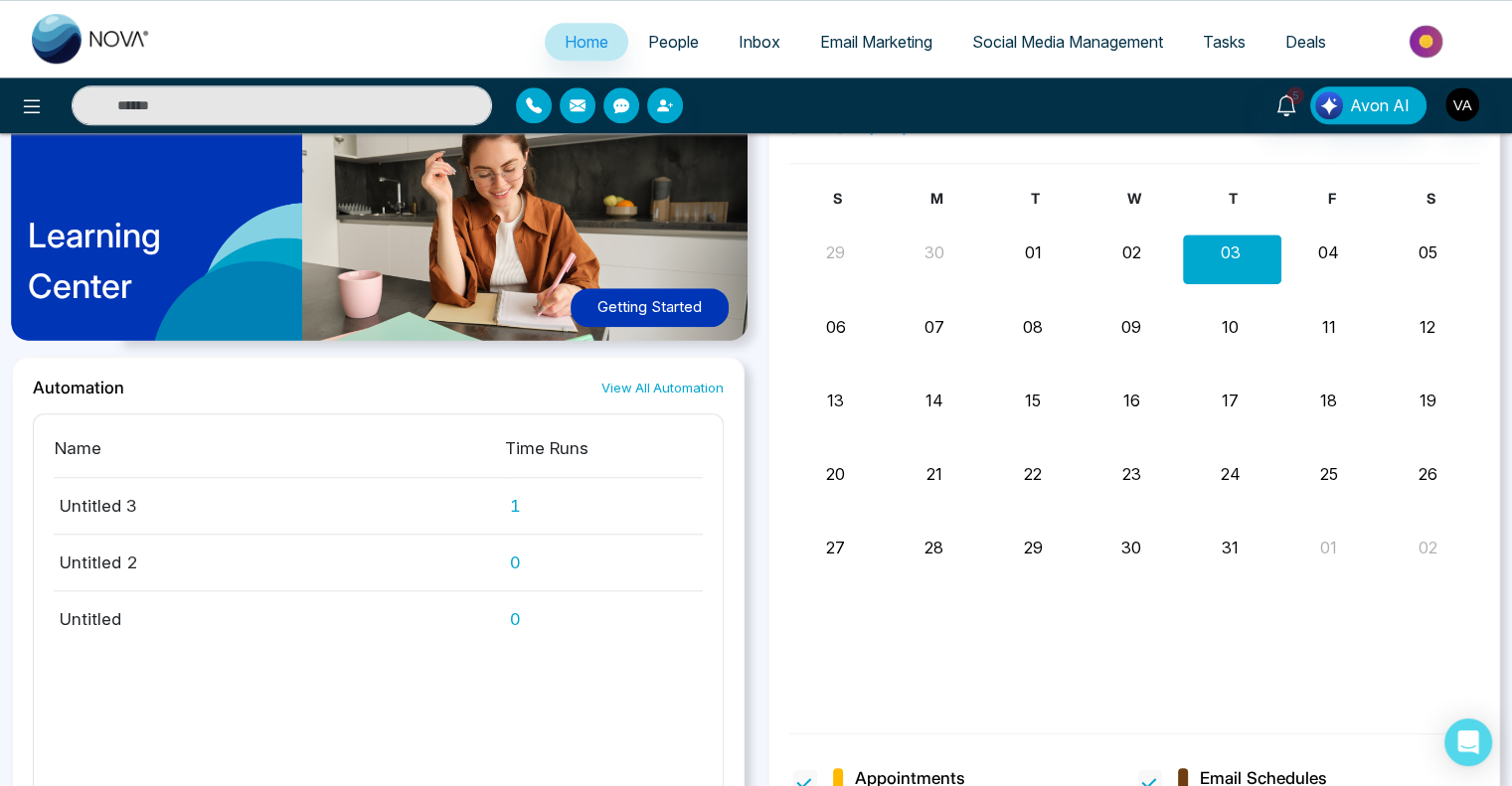 scroll, scrollTop: 1848, scrollLeft: 0, axis: vertical 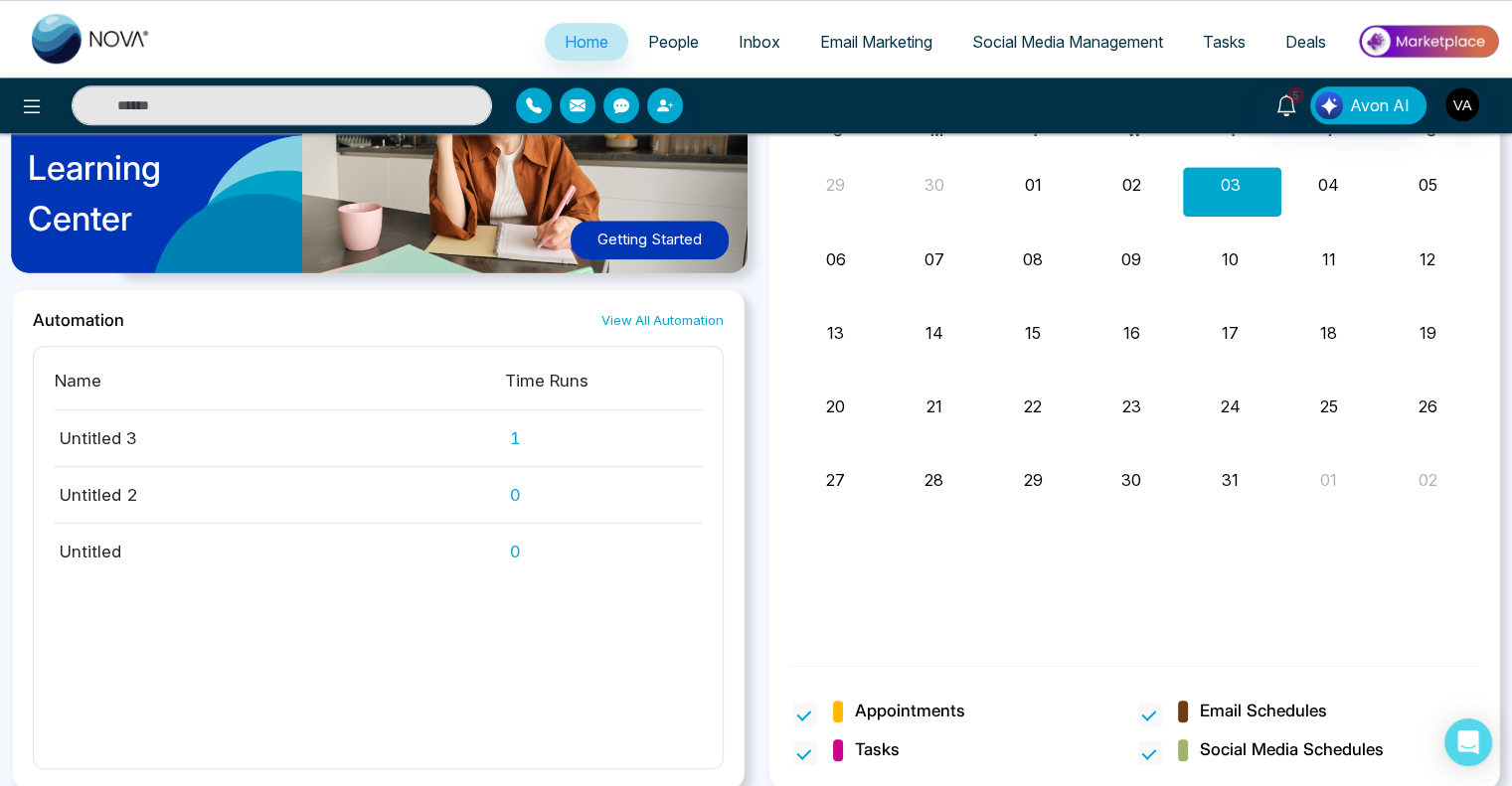 click on "1" at bounding box center (603, 438) 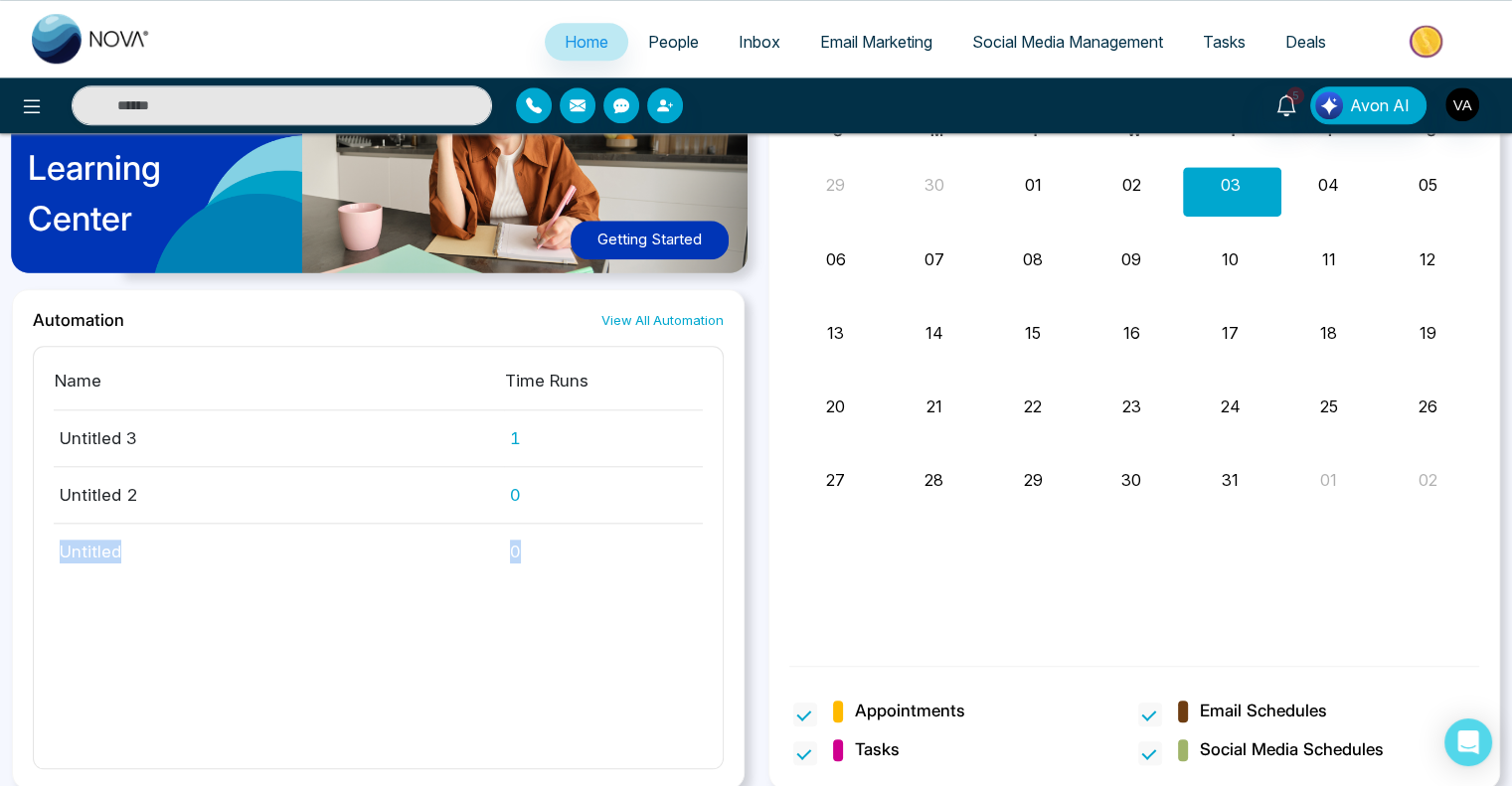 drag, startPoint x: 516, startPoint y: 483, endPoint x: 515, endPoint y: 553, distance: 70.00714 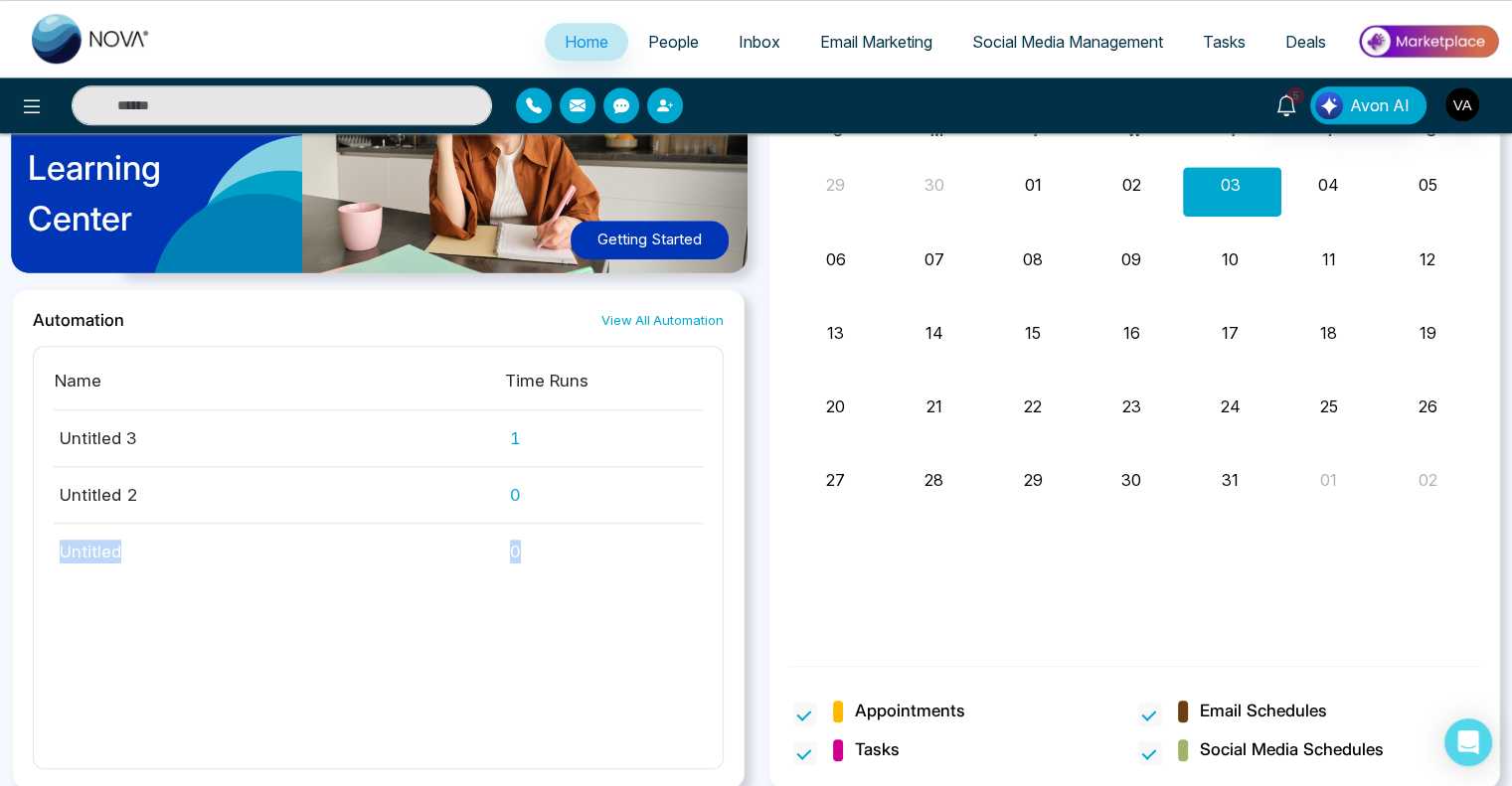 click on "Untitled 3 1 Untitled 2 0 Untitled 0" at bounding box center (378, 487) 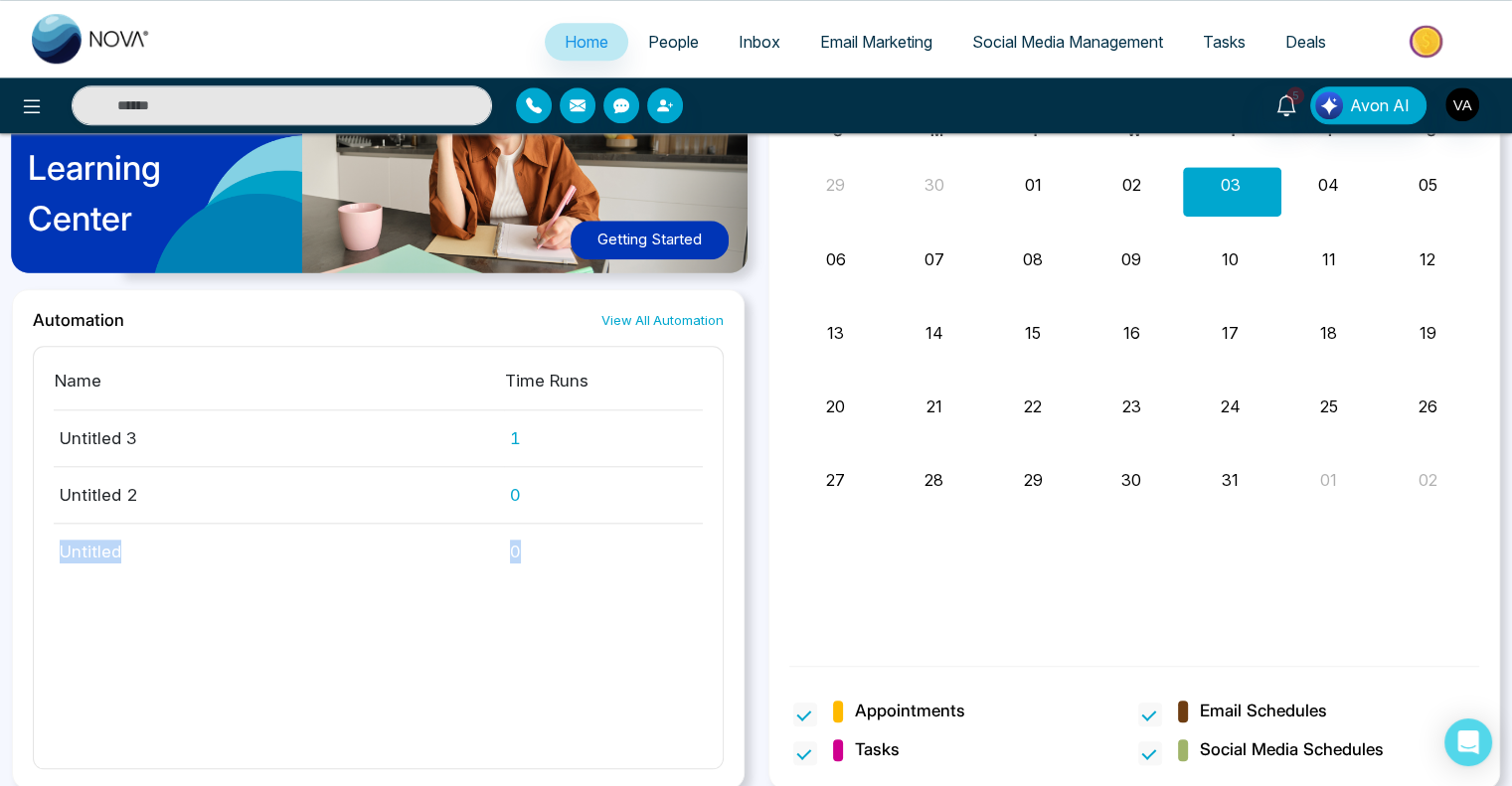 click on "0" at bounding box center (603, 544) 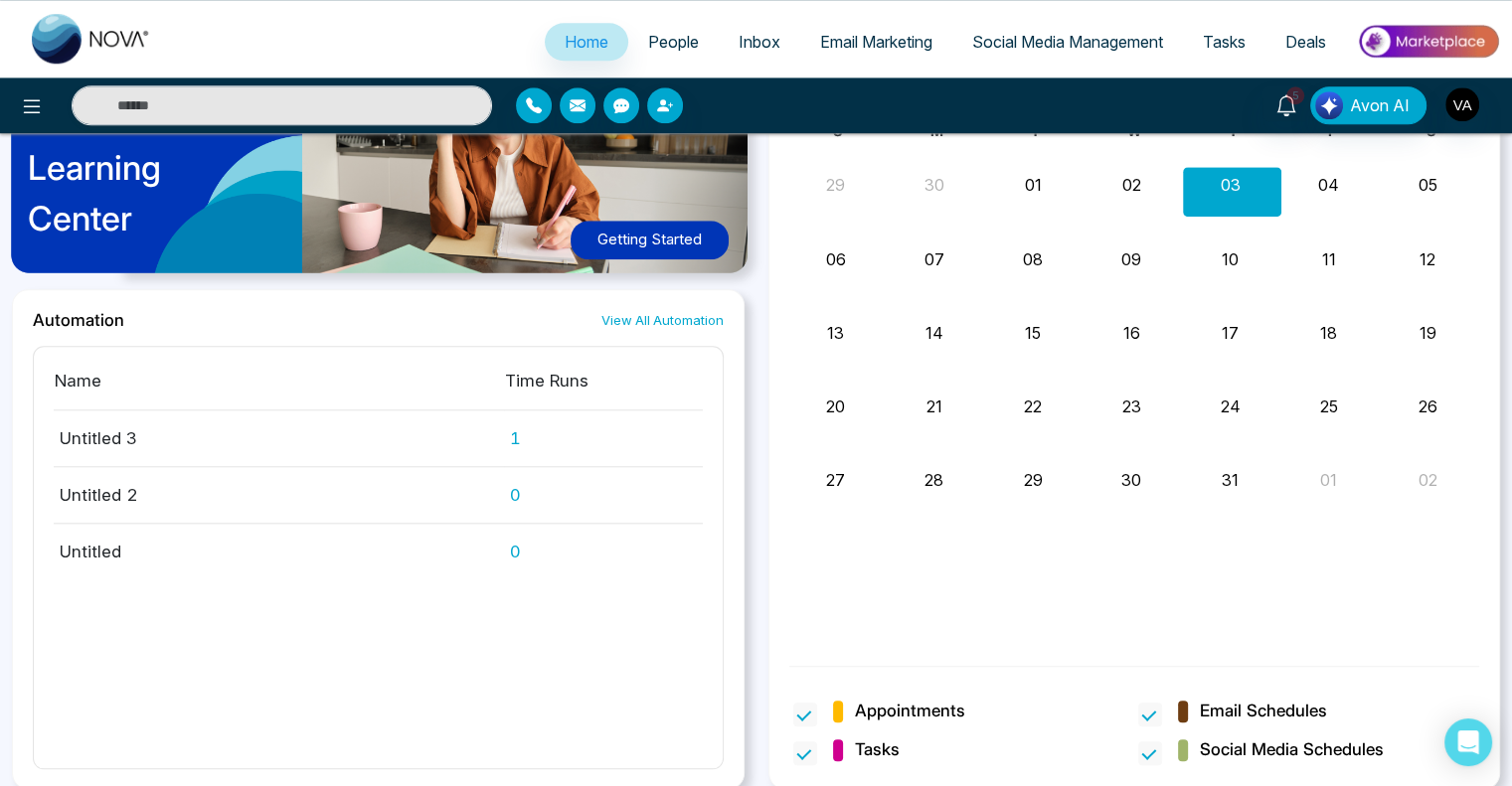 click on "Untitled 3" at bounding box center (278, 438) 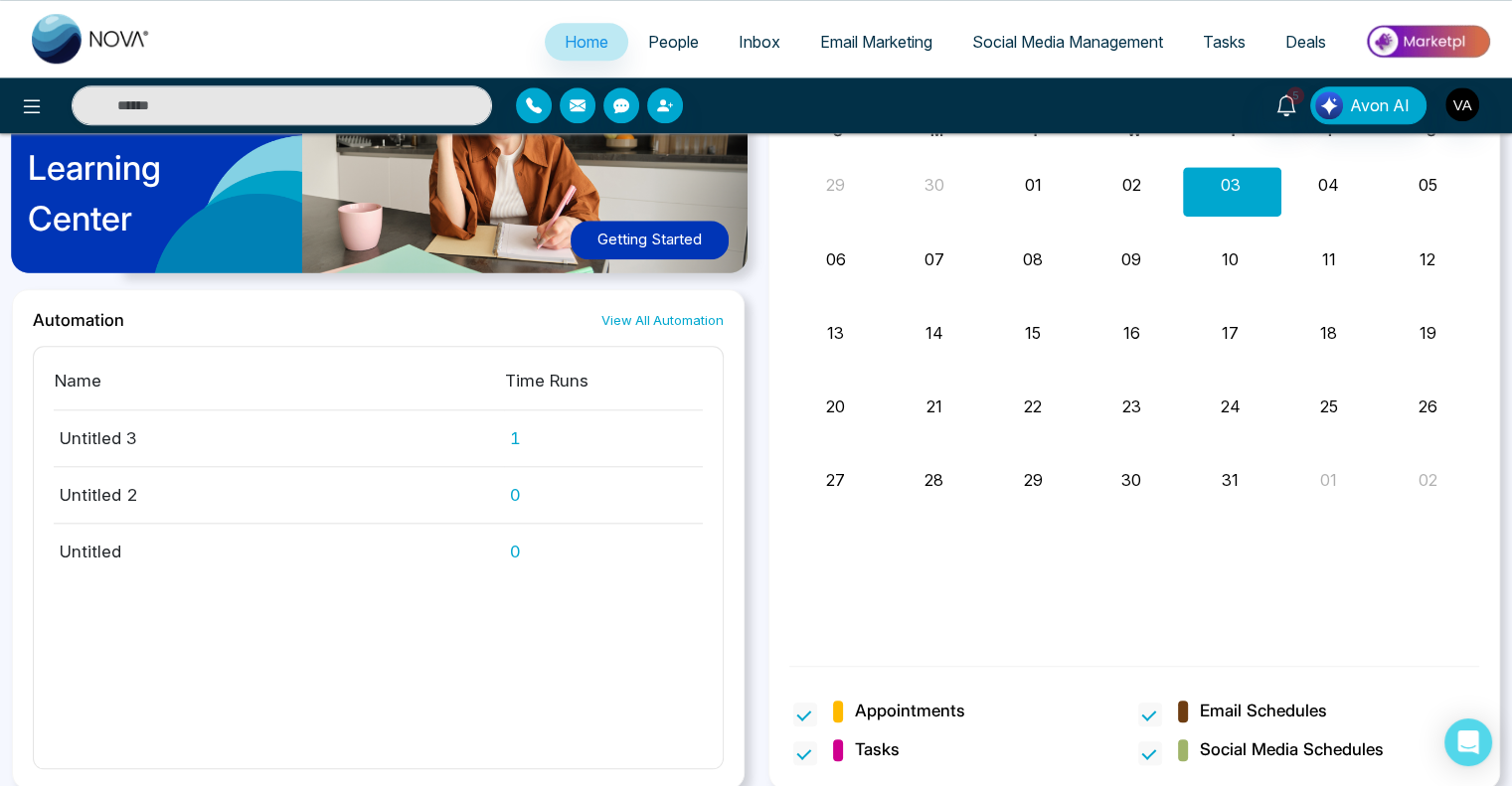click on "Untitled 2" at bounding box center (278, 495) 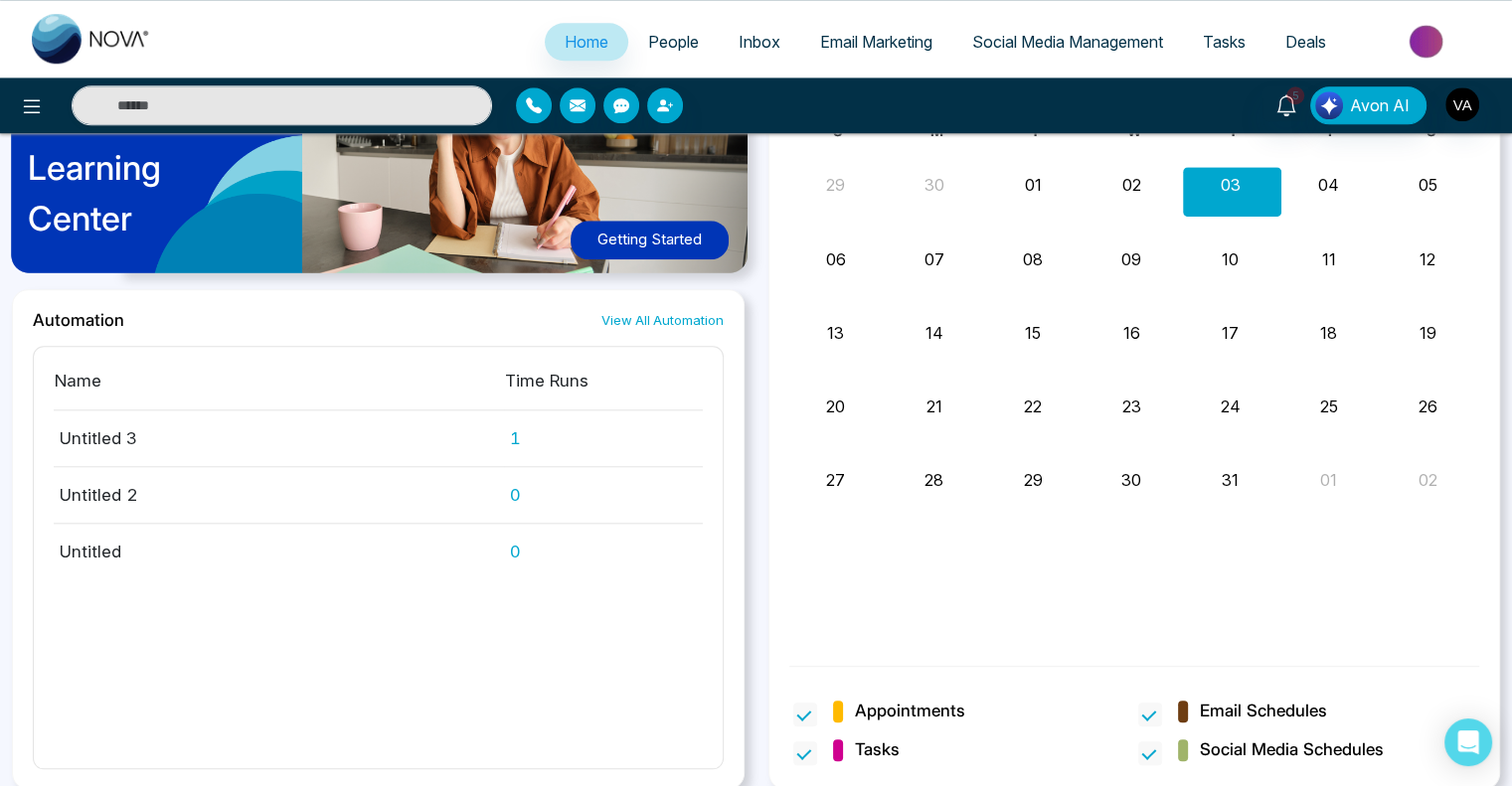 click on "Untitled" at bounding box center [278, 544] 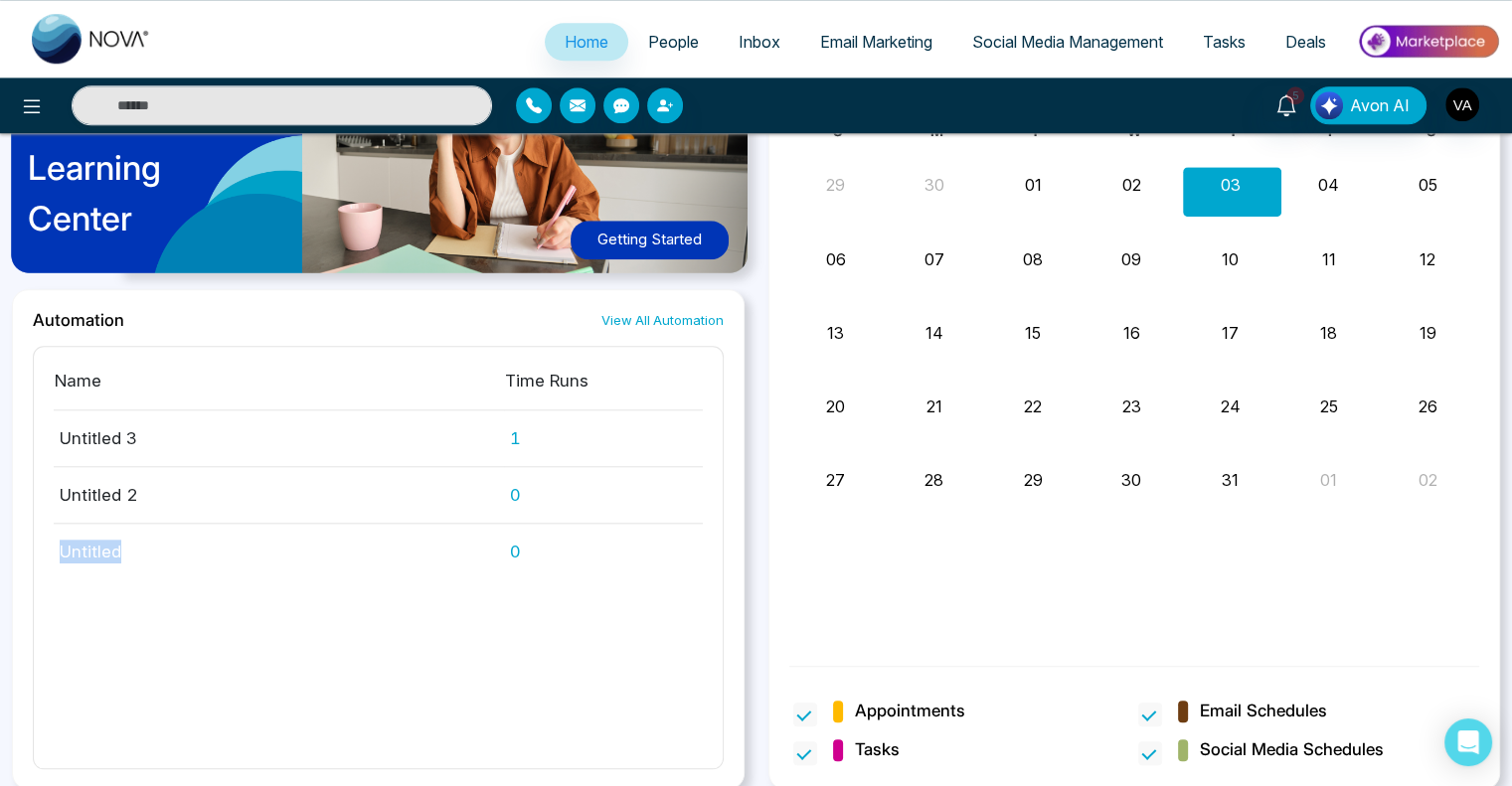 click on "Untitled" at bounding box center [278, 544] 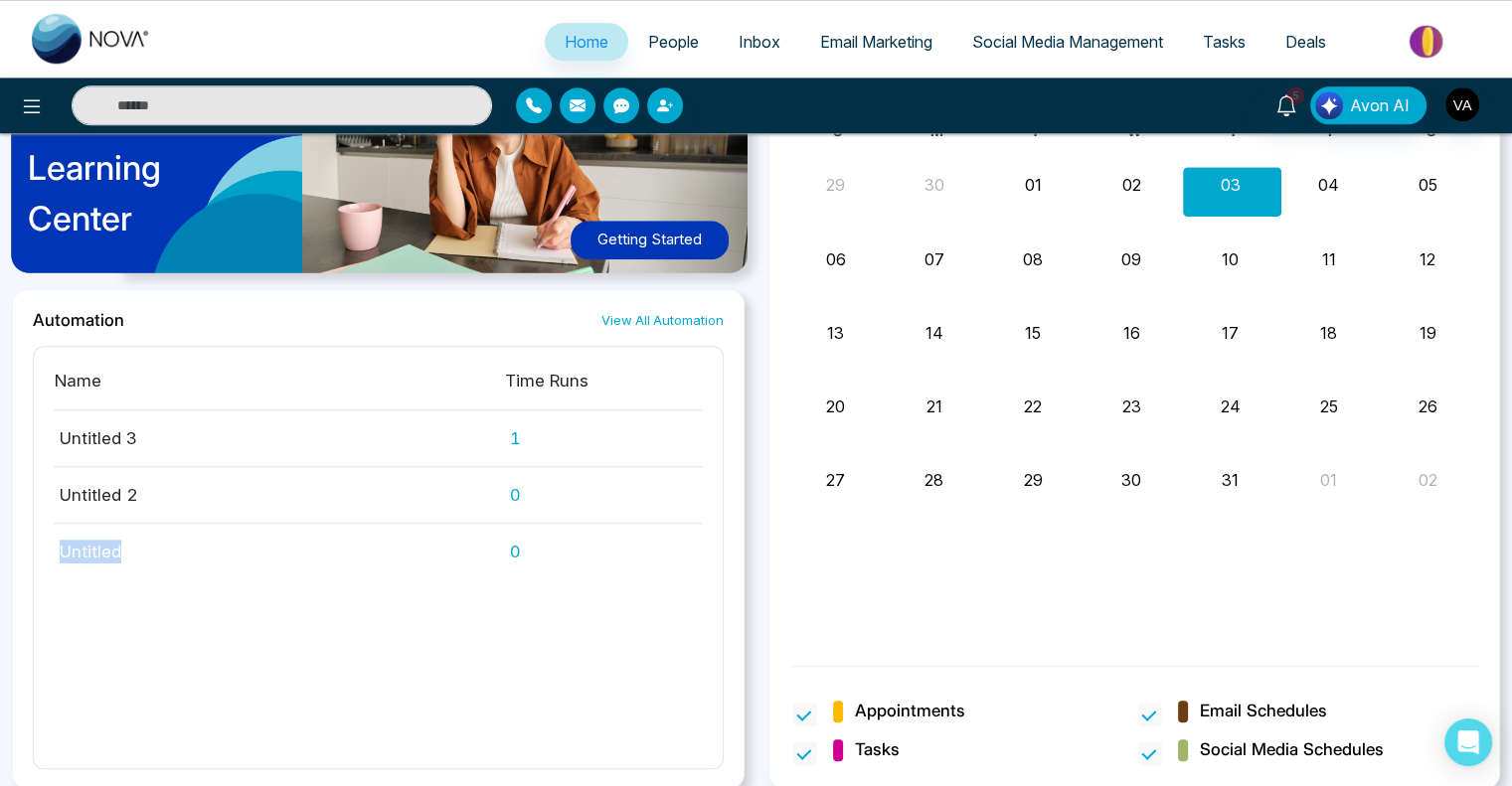 click on "Untitled" at bounding box center [278, 544] 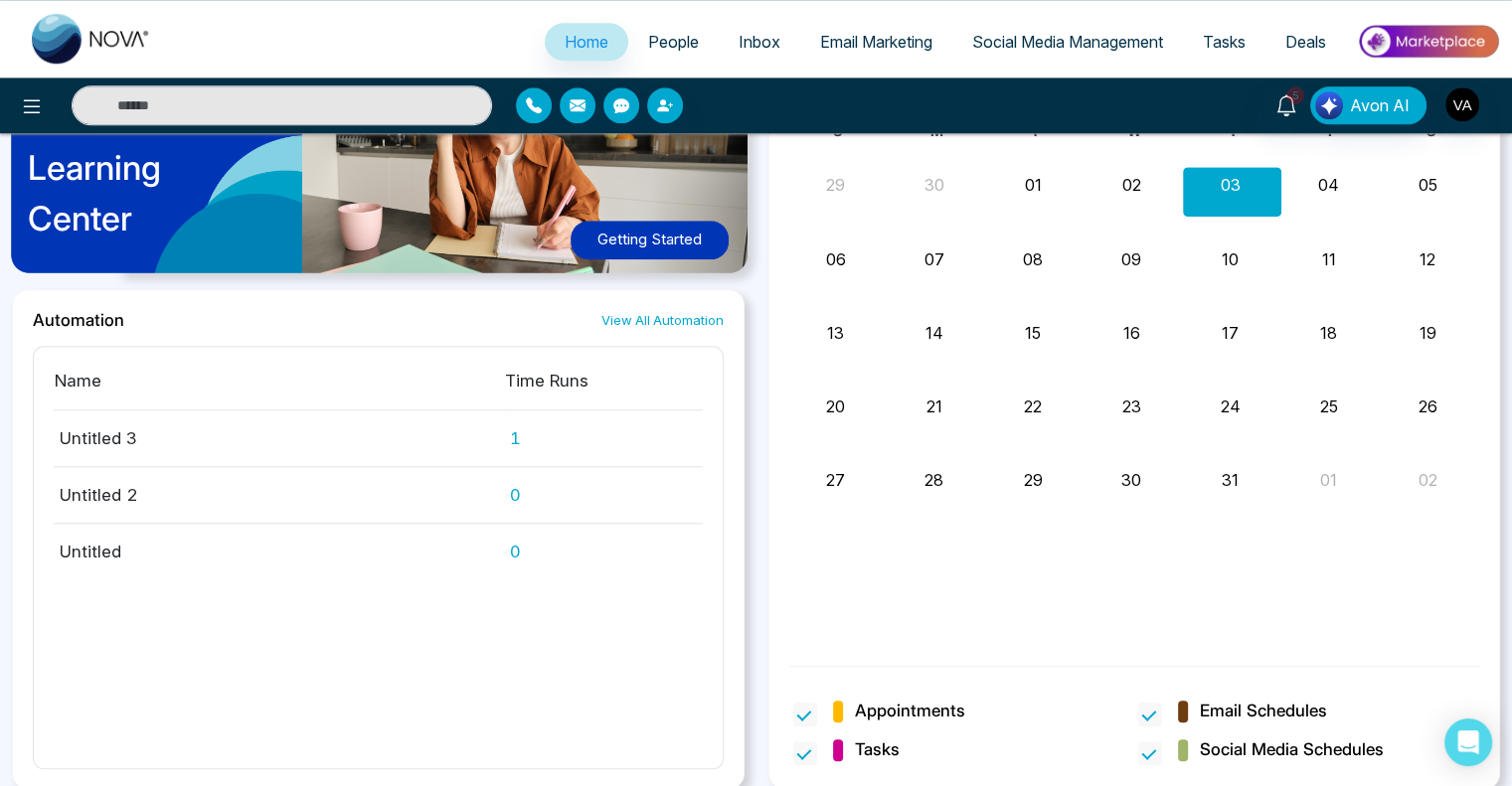 click on "Untitled 3" at bounding box center (278, 438) 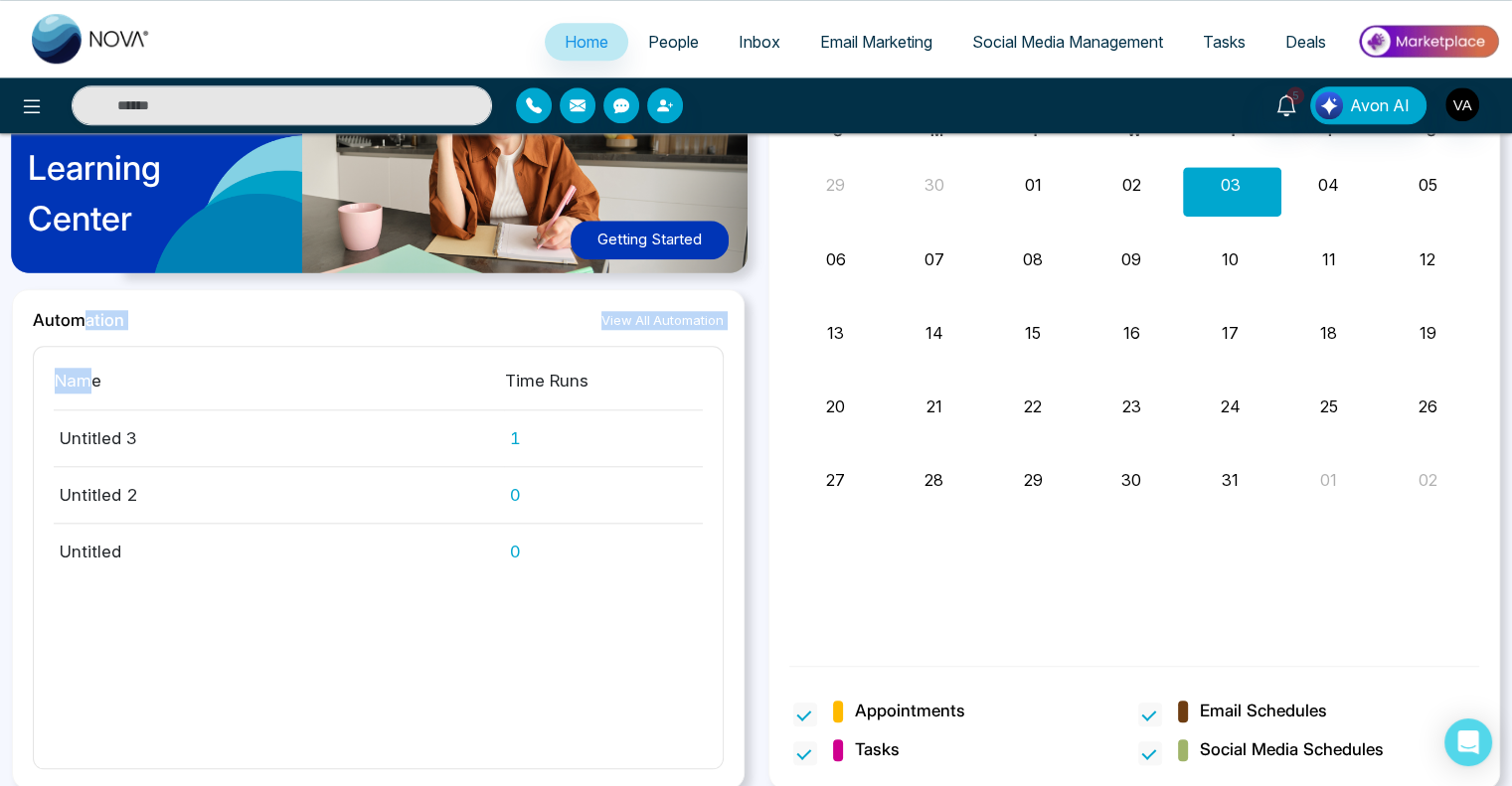 drag, startPoint x: 85, startPoint y: 313, endPoint x: 84, endPoint y: 381, distance: 68.007353 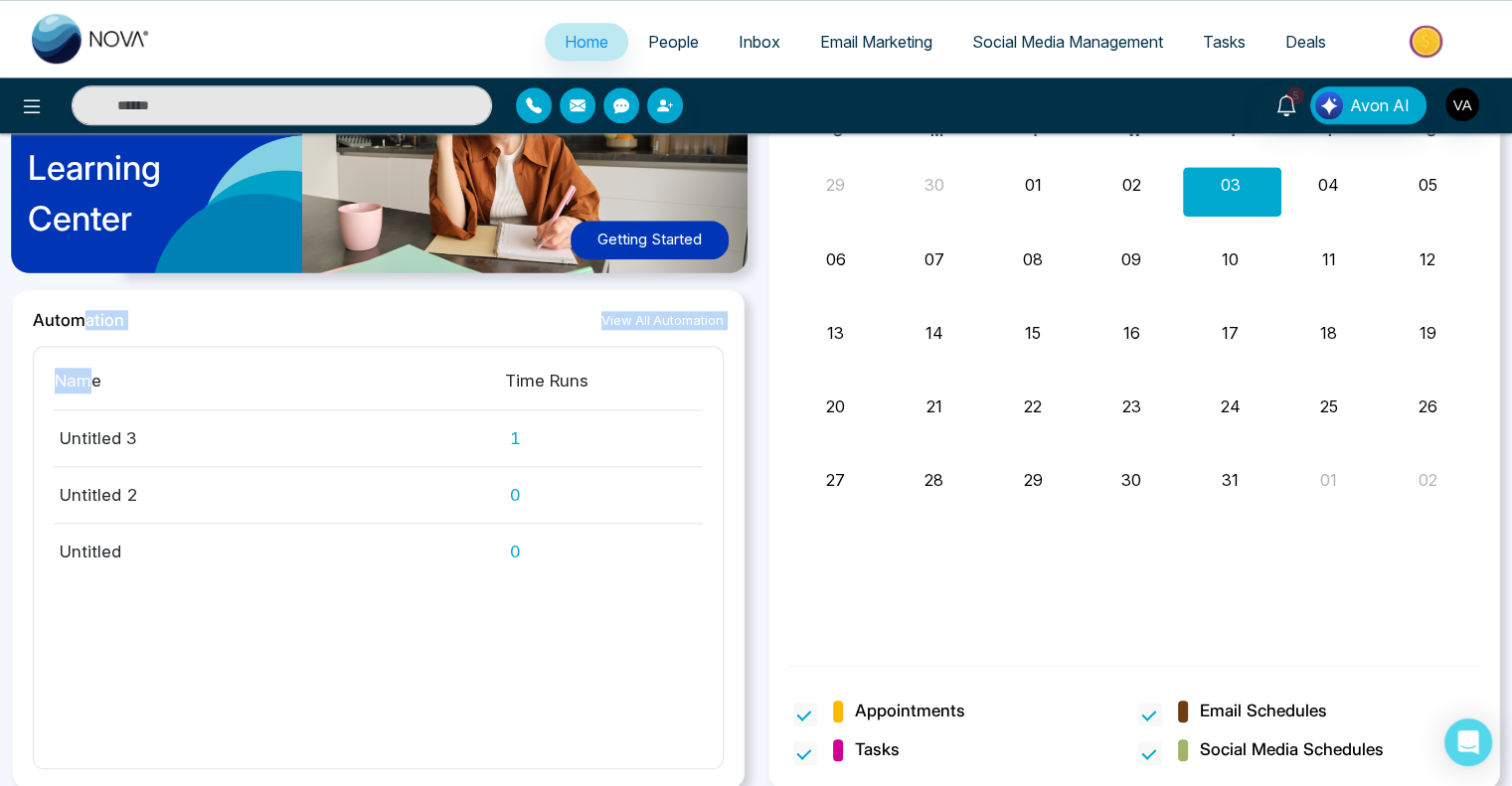 click on "Automation View All Automation Name Time Runs Untitled 3 1 Untitled 2 0 Untitled 0" at bounding box center [378, 539] 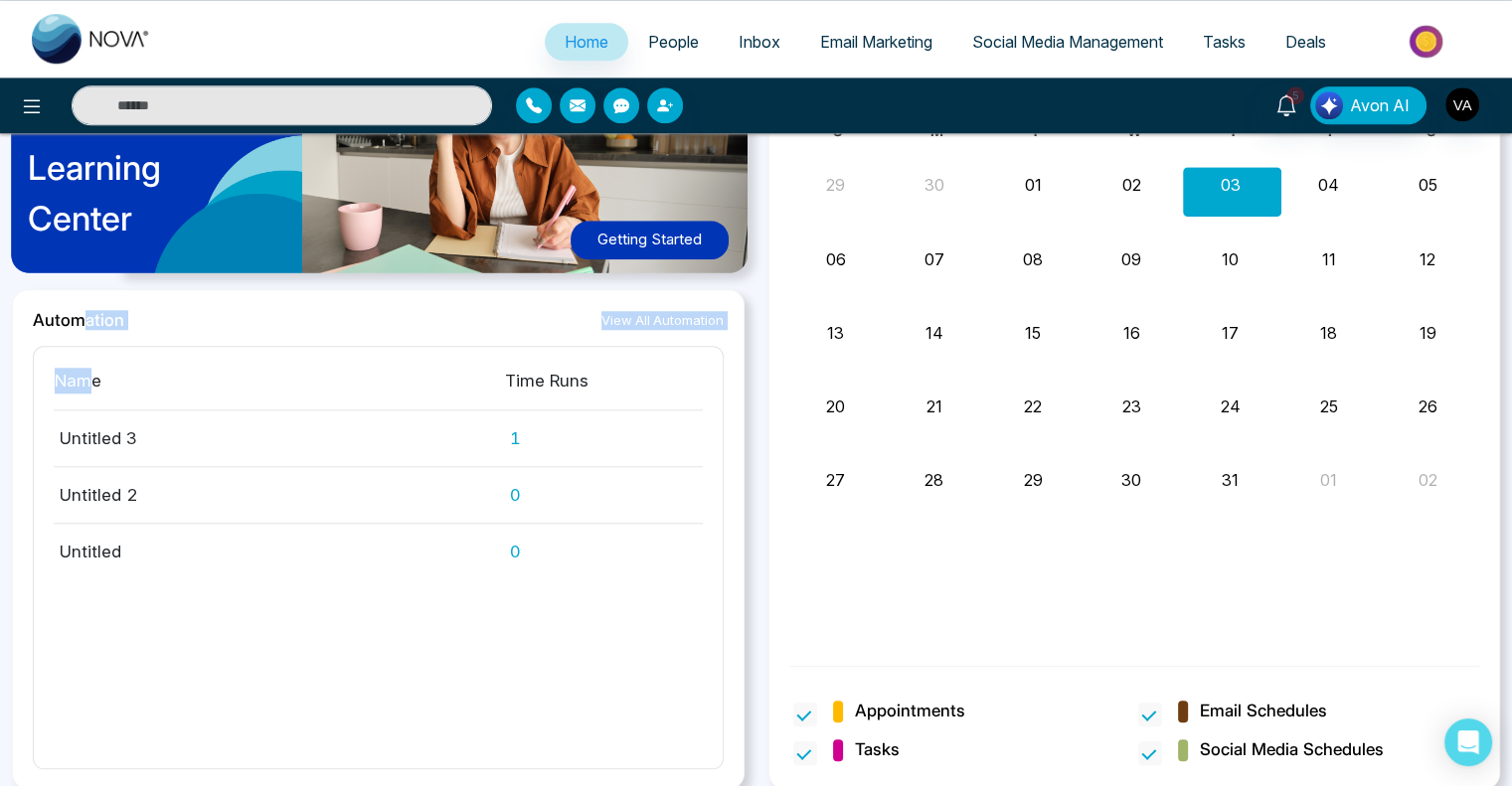 click on "Name" at bounding box center [278, 389] 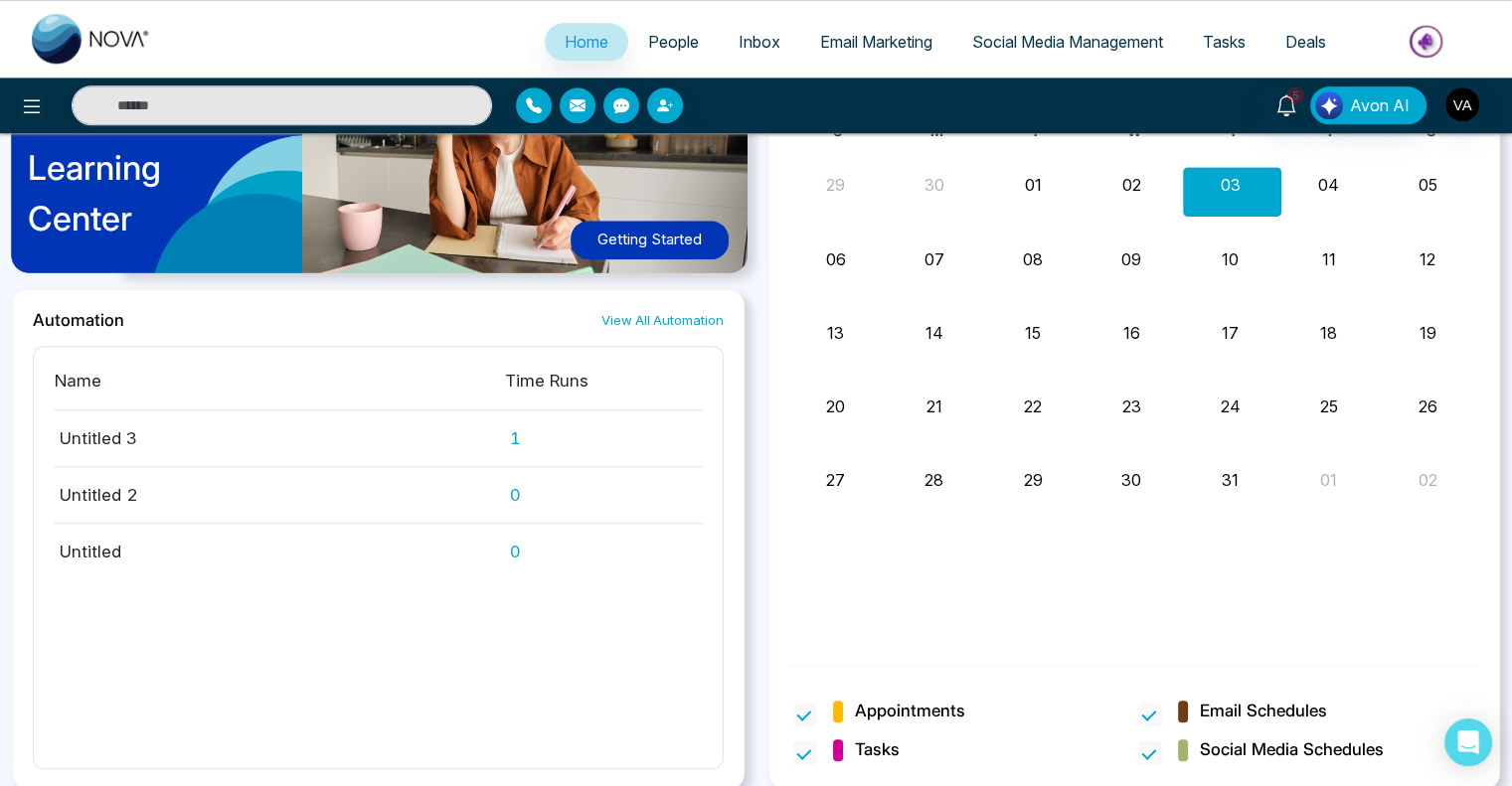 click on "Untitled 3" at bounding box center [278, 438] 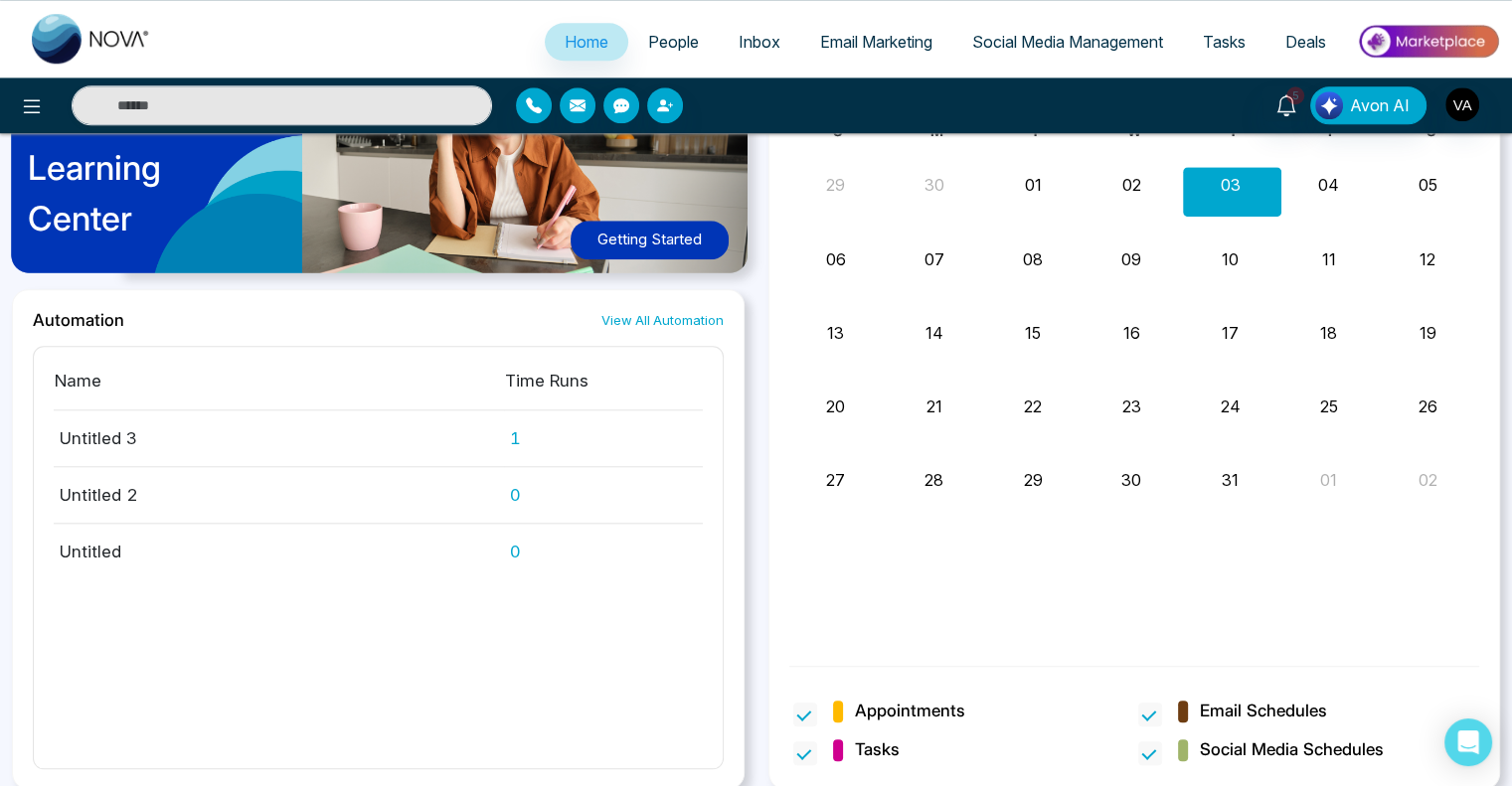 click on "Untitled 2" at bounding box center (278, 495) 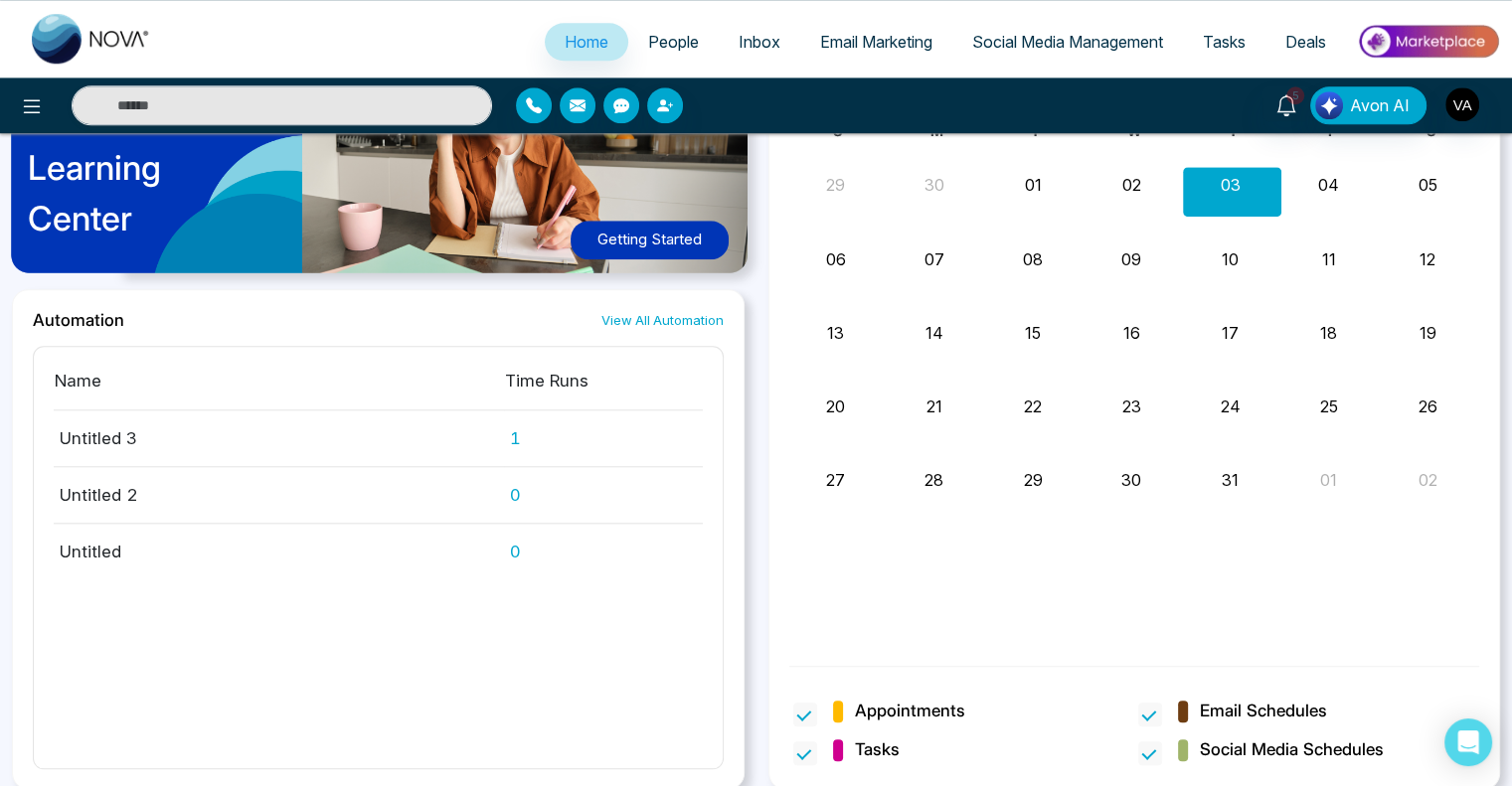 click on "Untitled" at bounding box center [278, 544] 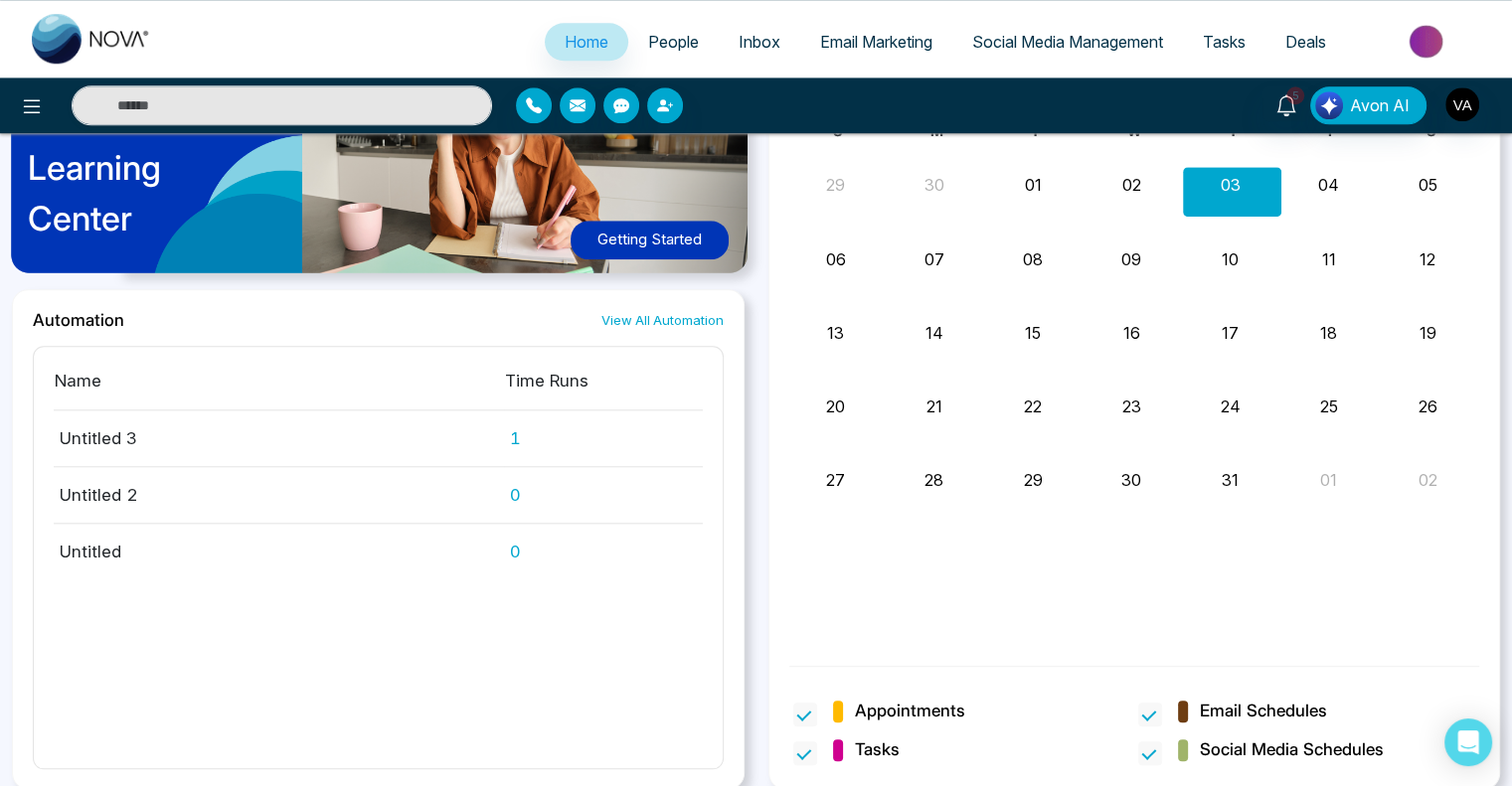 click on "Time Runs" at bounding box center [603, 389] 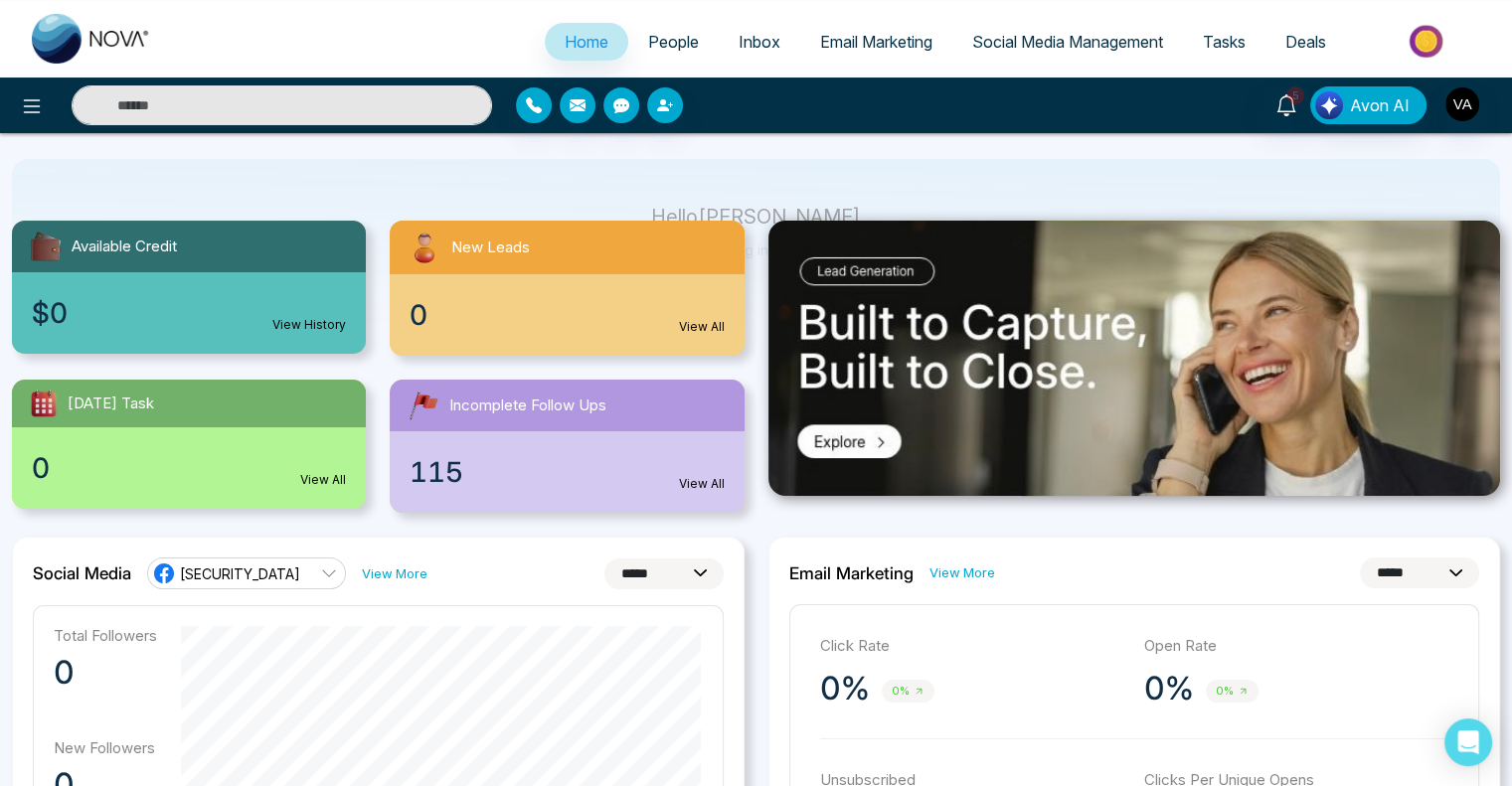 scroll, scrollTop: 131, scrollLeft: 0, axis: vertical 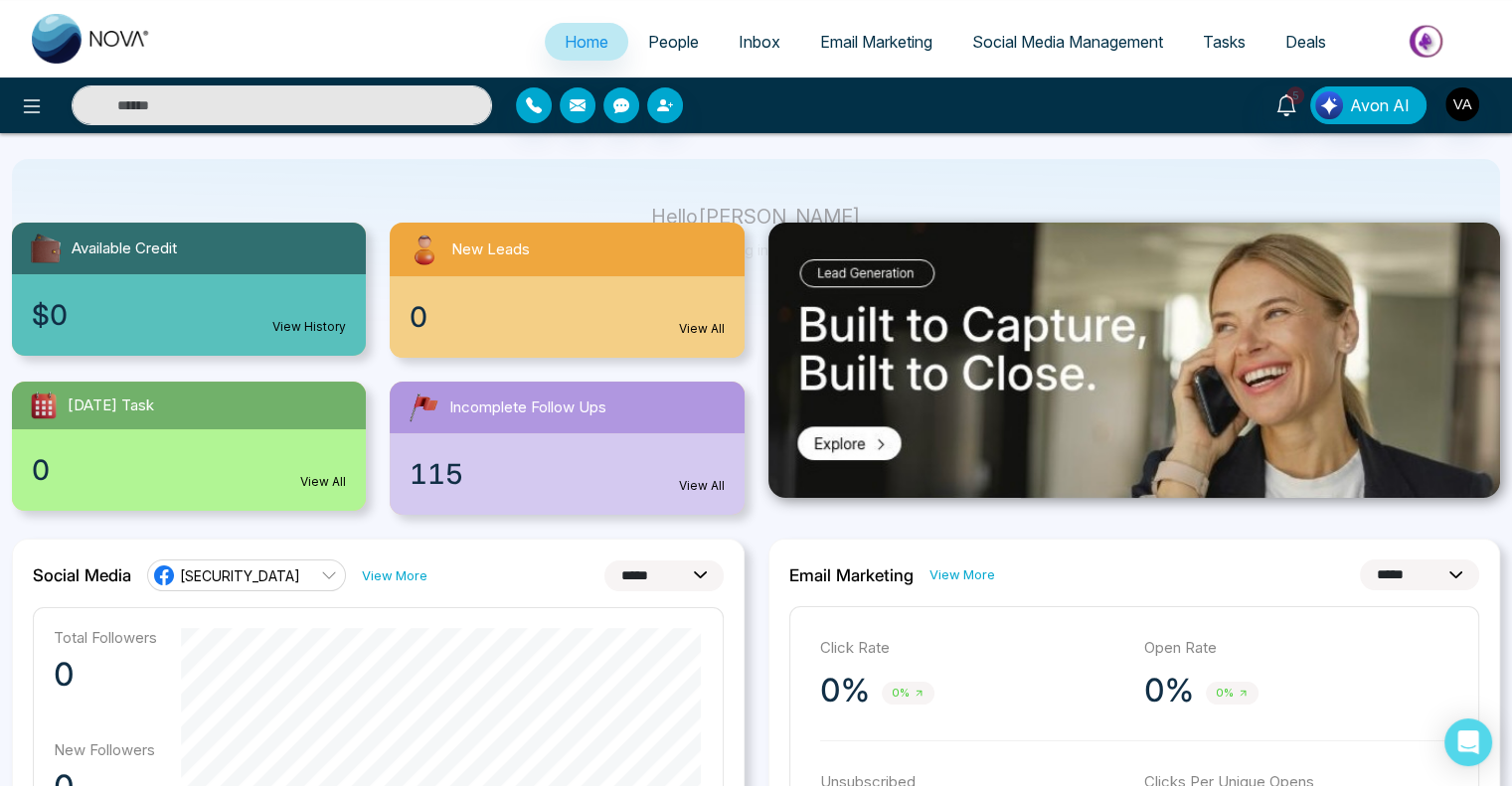 click 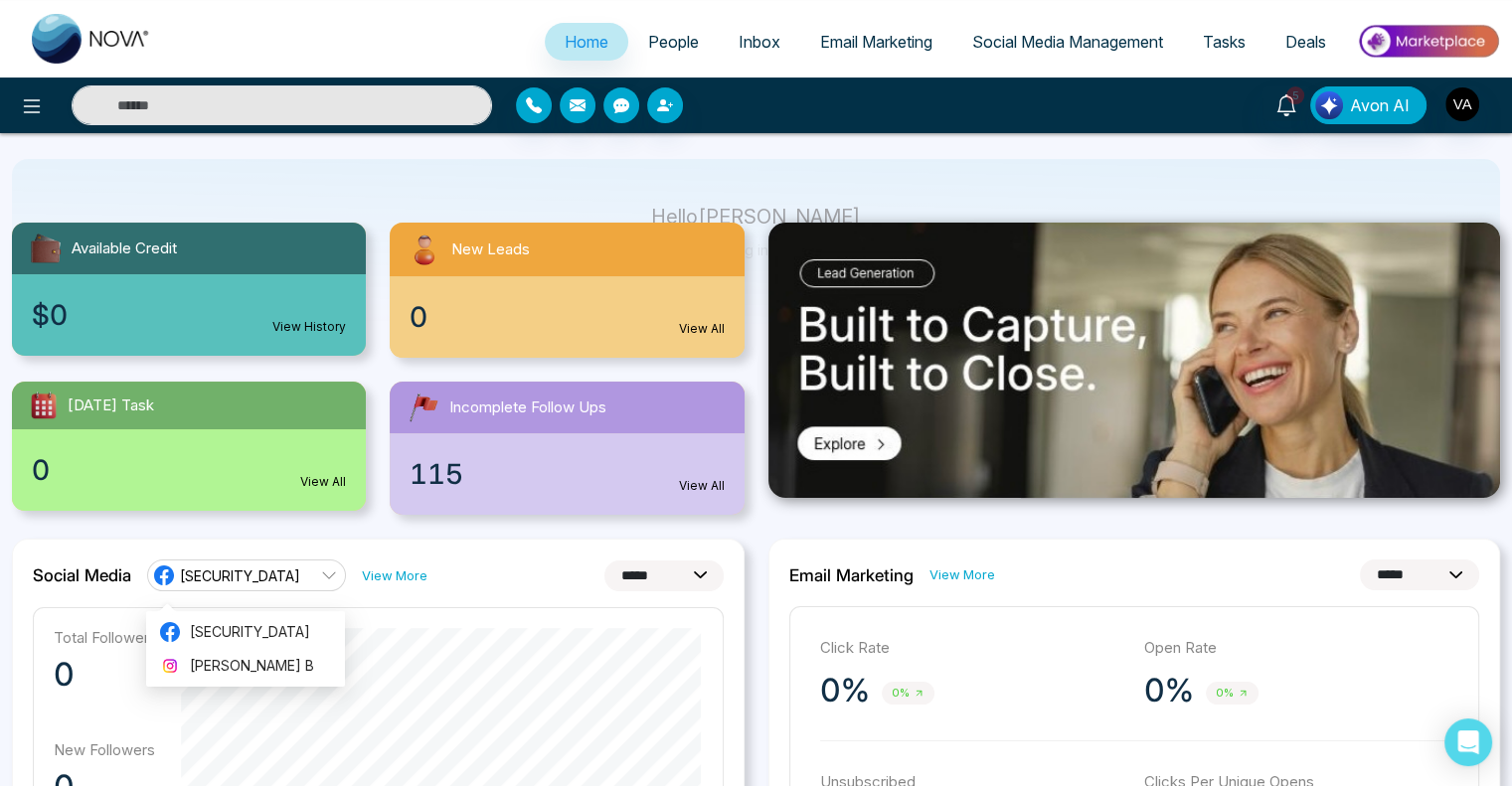 click 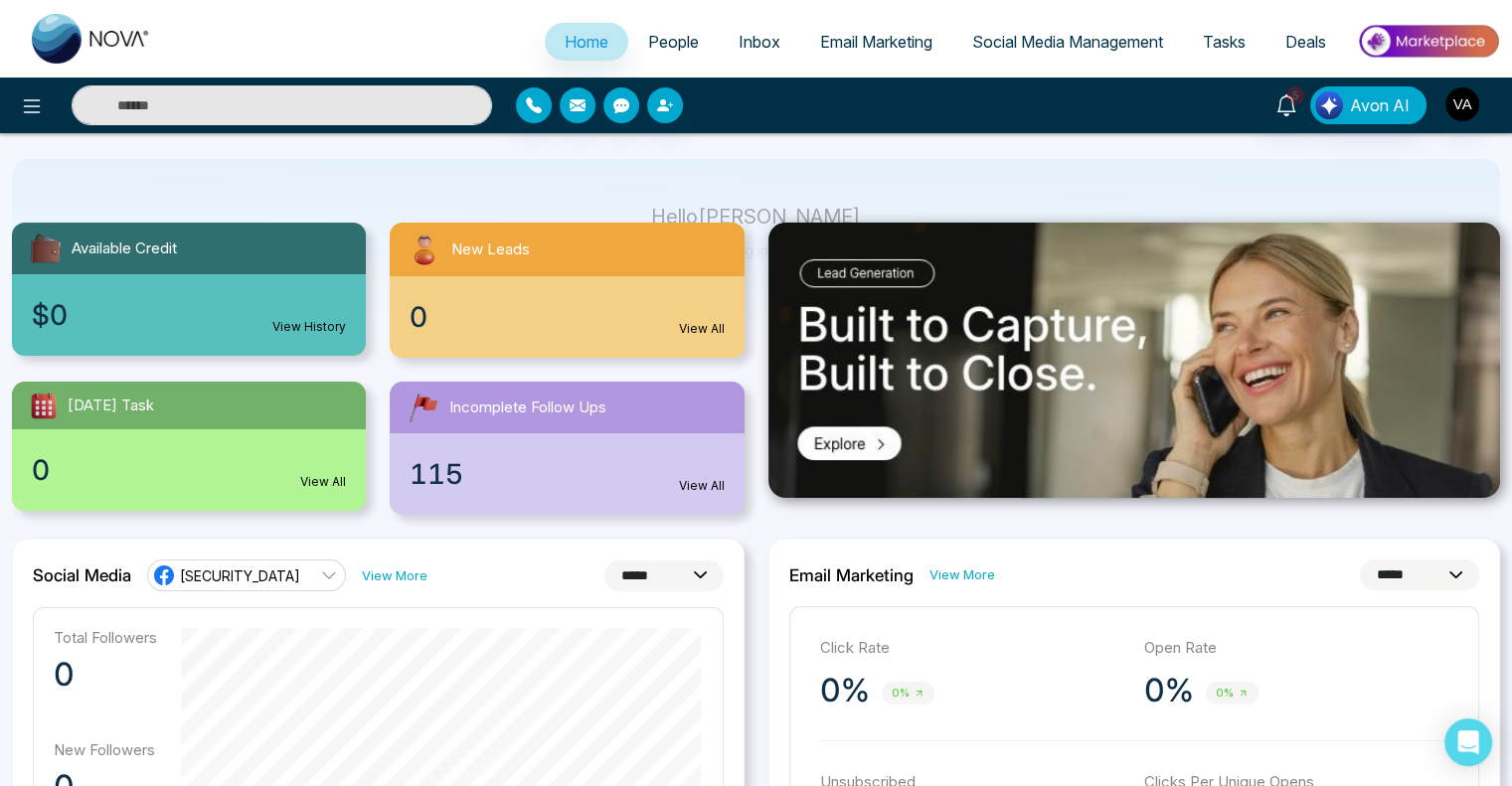 click 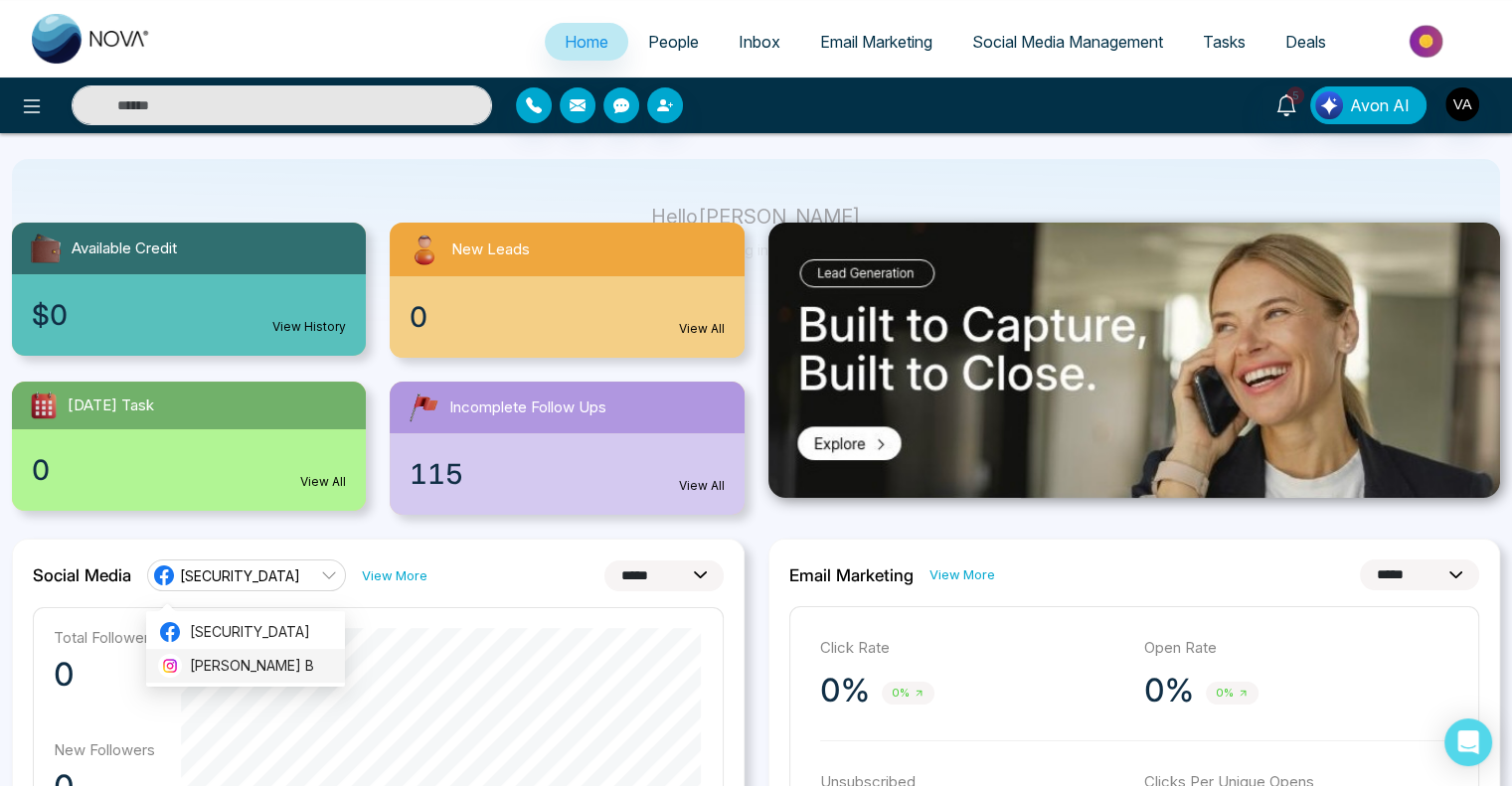 click on "[PERSON_NAME] B" at bounding box center [261, 666] 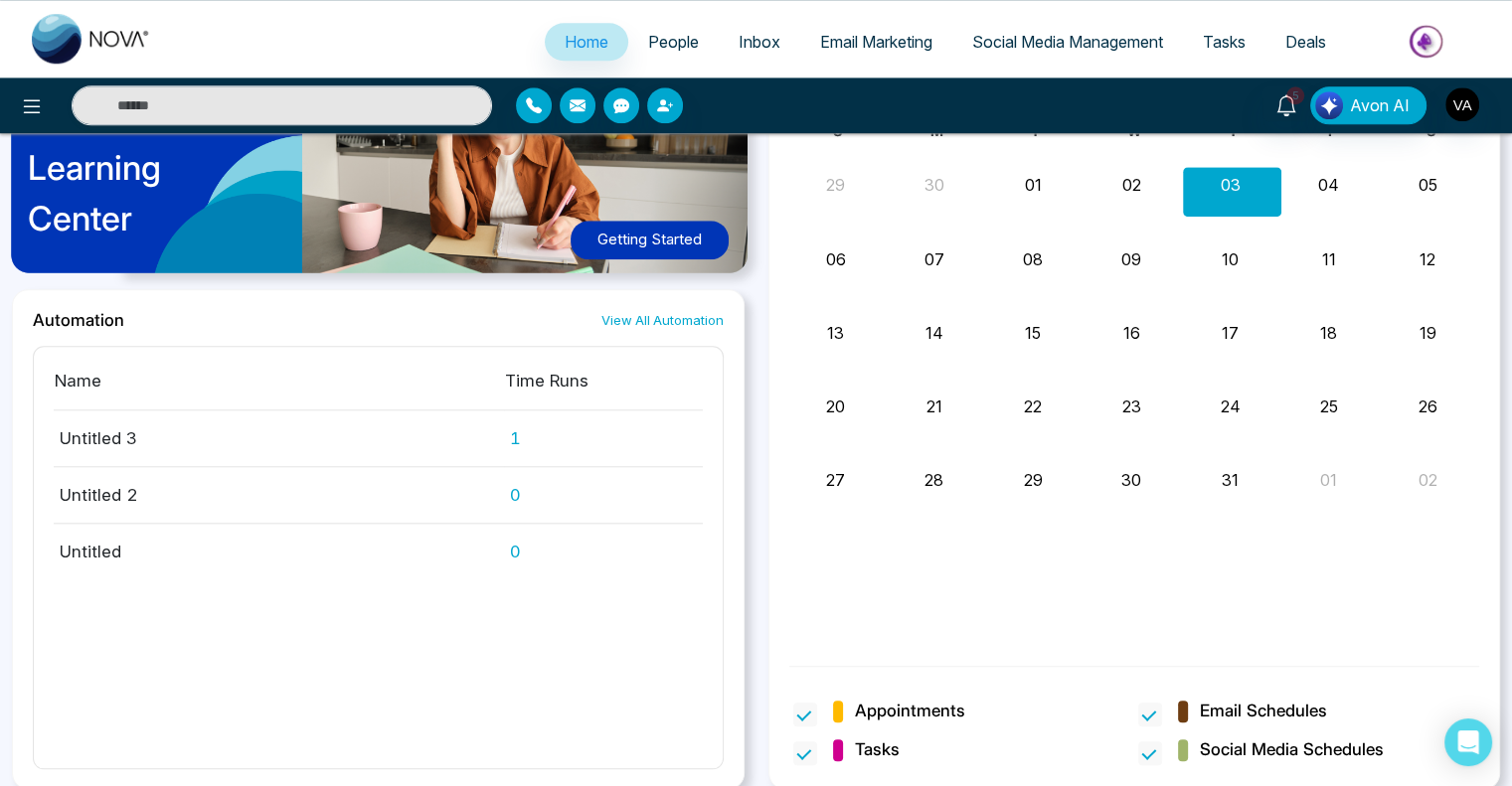 scroll, scrollTop: 1546, scrollLeft: 0, axis: vertical 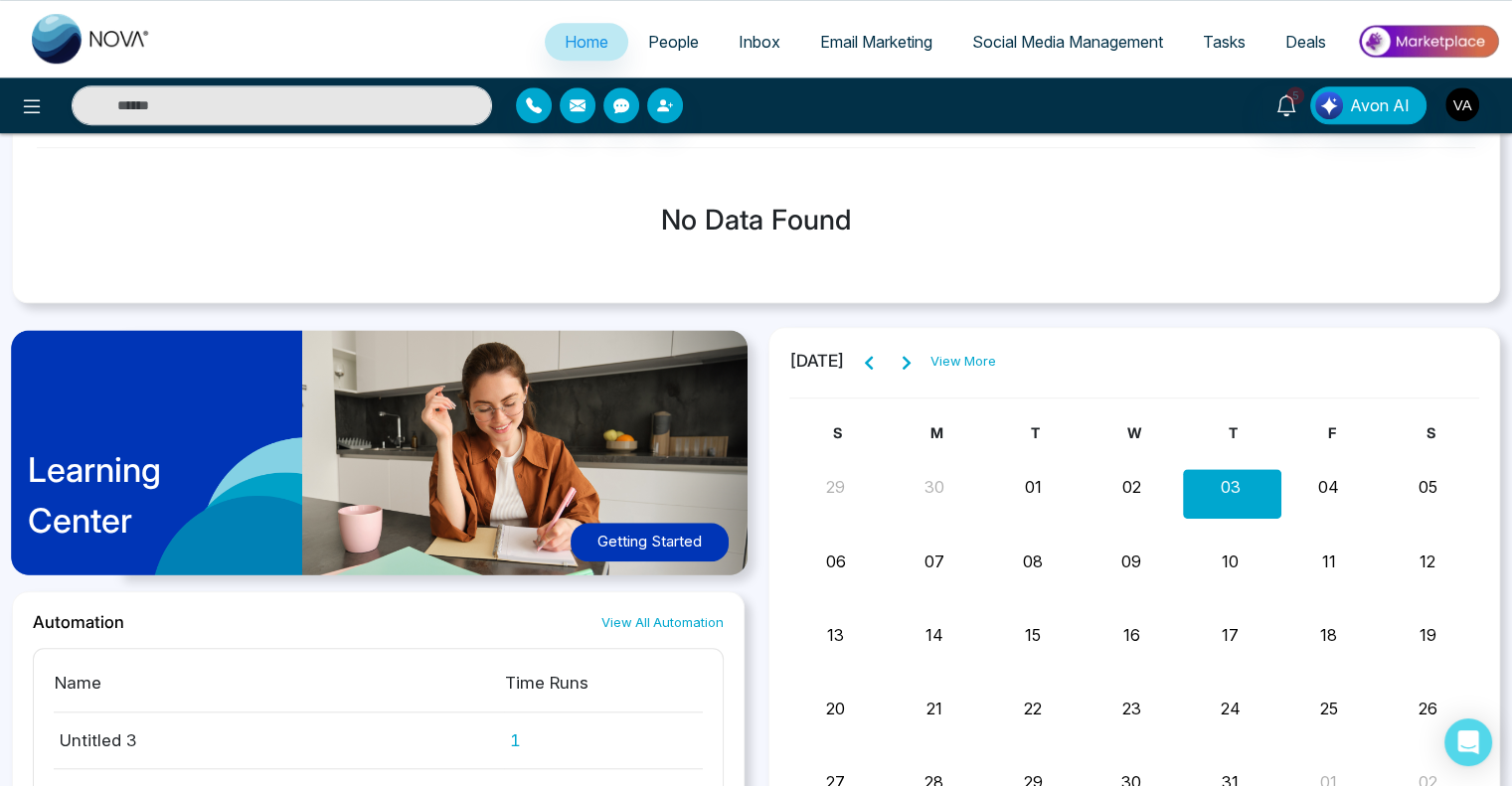 click on "View More" at bounding box center (963, 362) 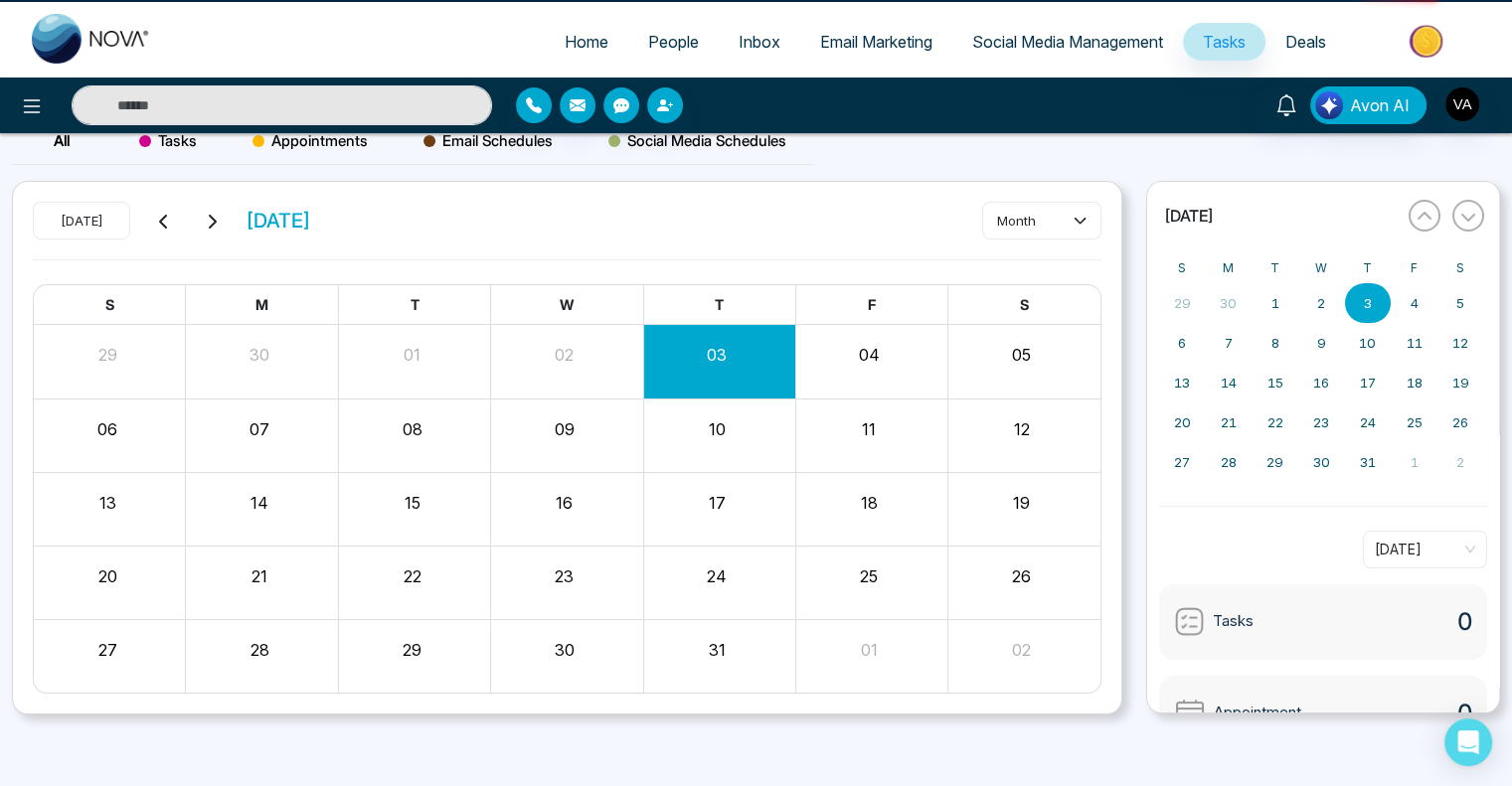 scroll, scrollTop: 0, scrollLeft: 0, axis: both 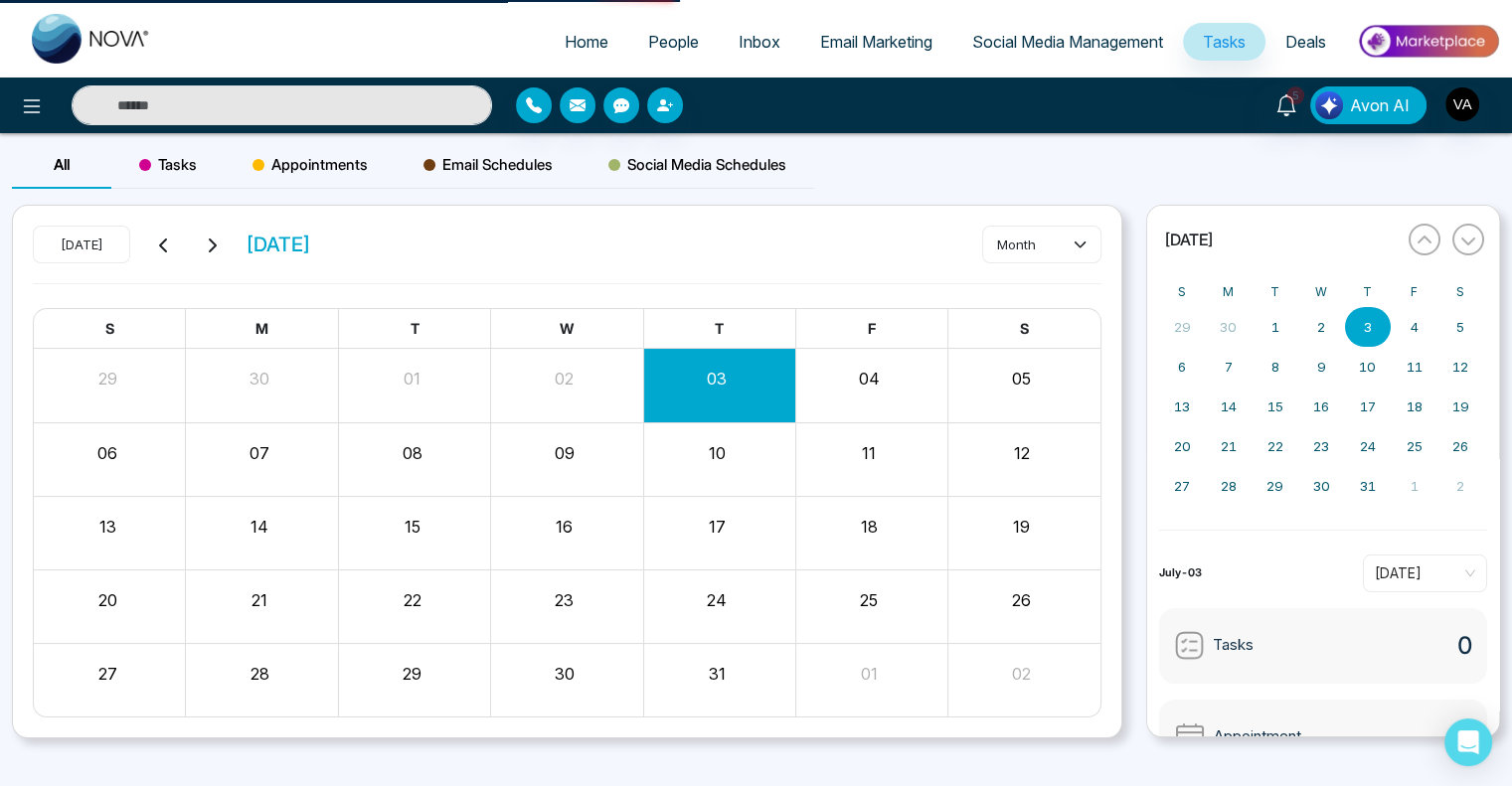 select on "*" 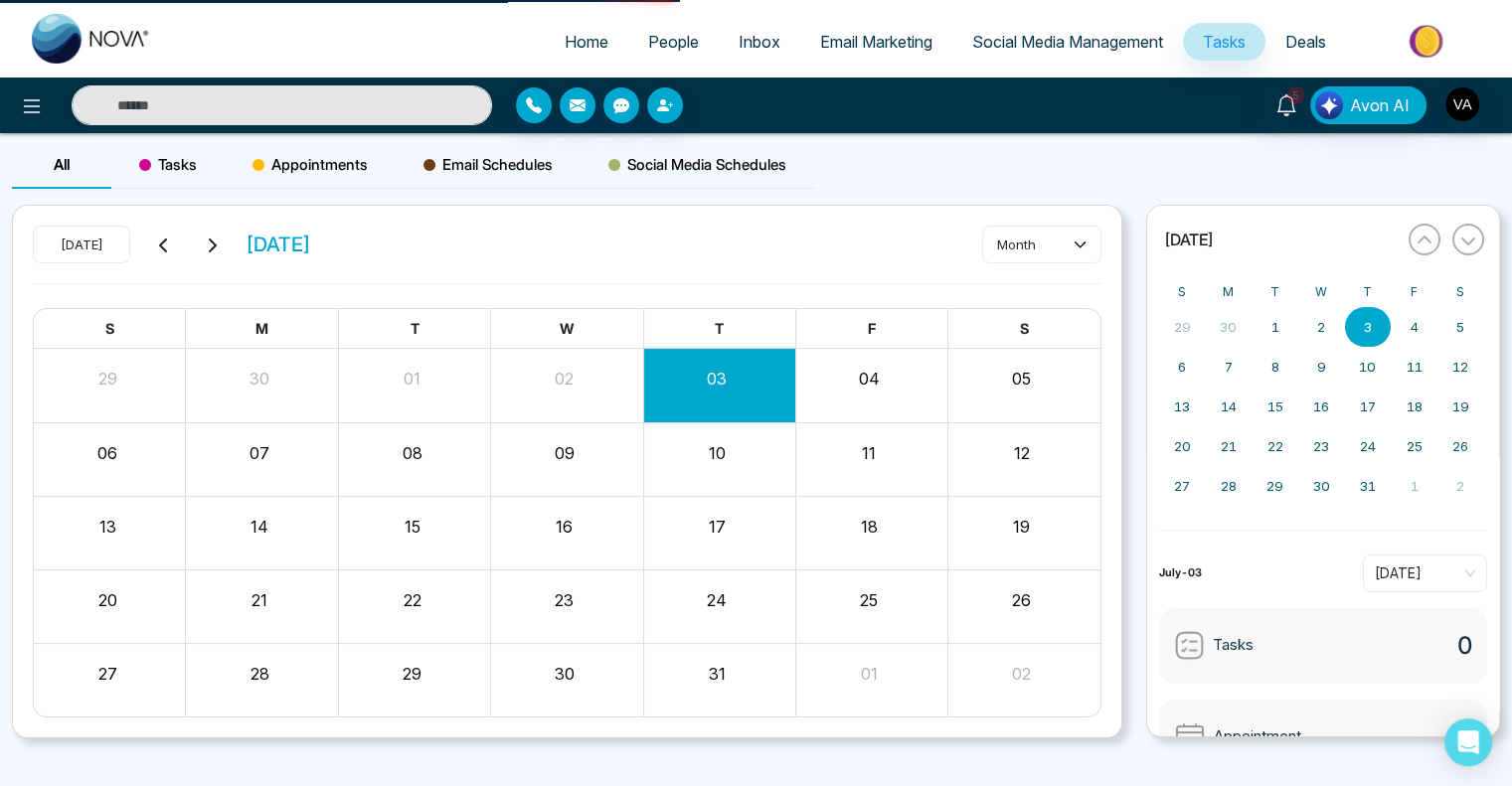select on "*" 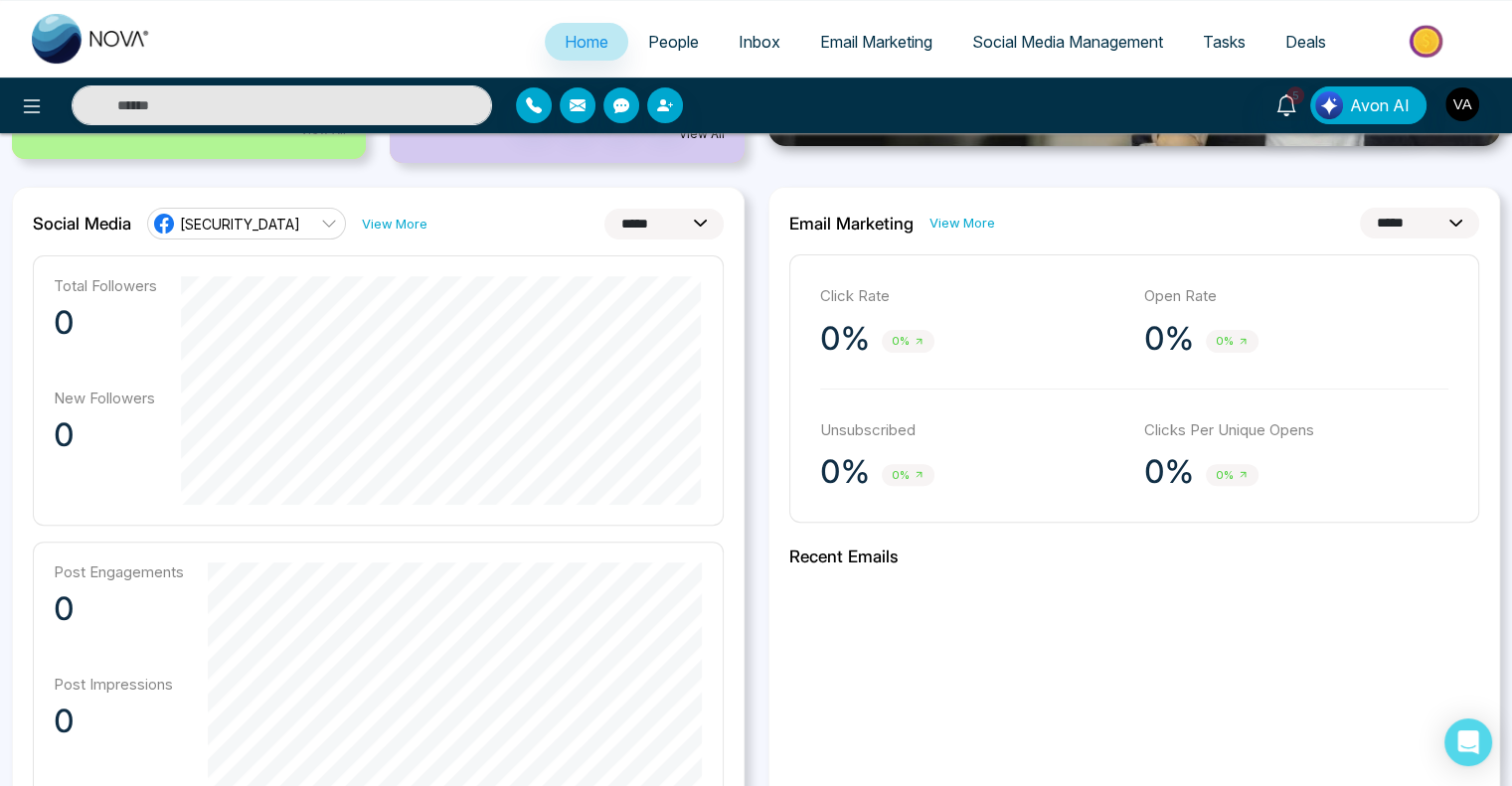 scroll, scrollTop: 492, scrollLeft: 0, axis: vertical 